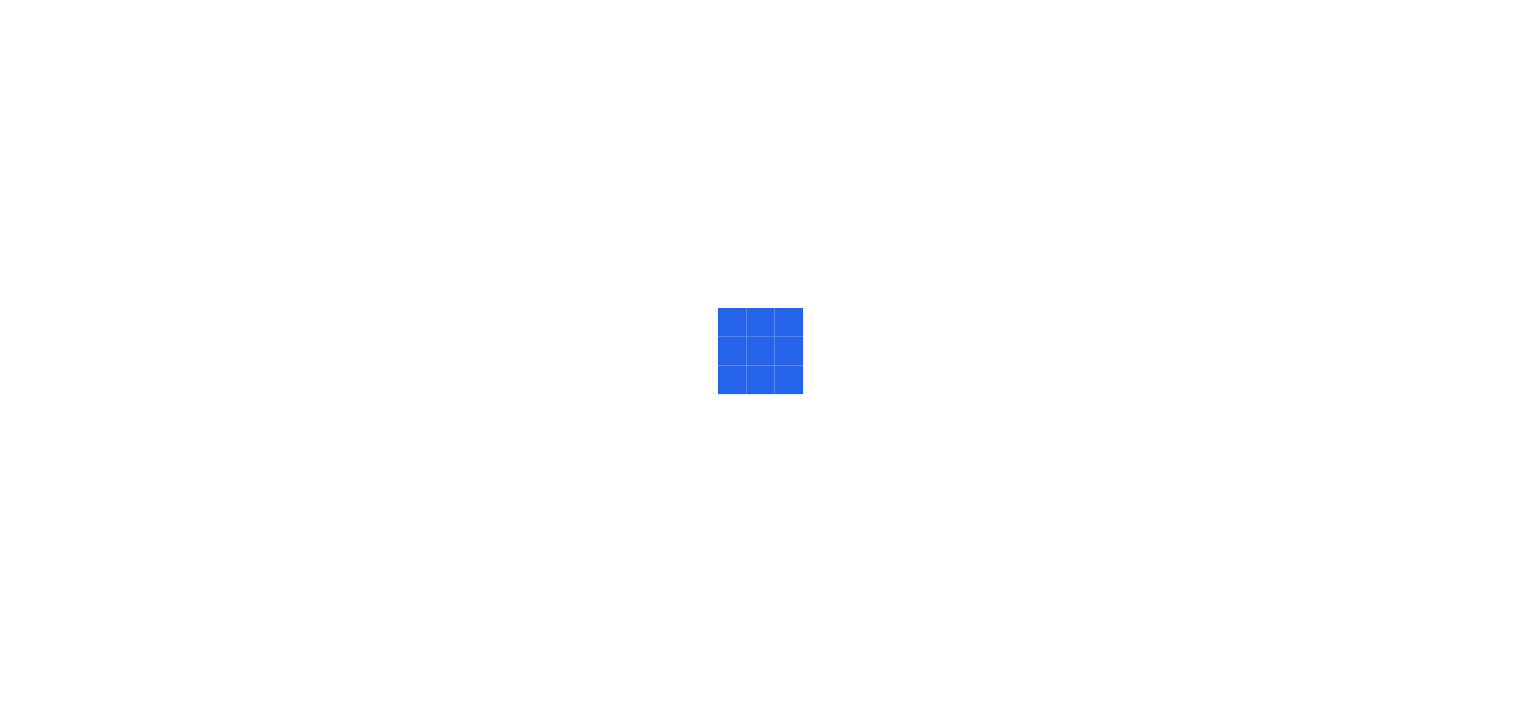 scroll, scrollTop: 0, scrollLeft: 0, axis: both 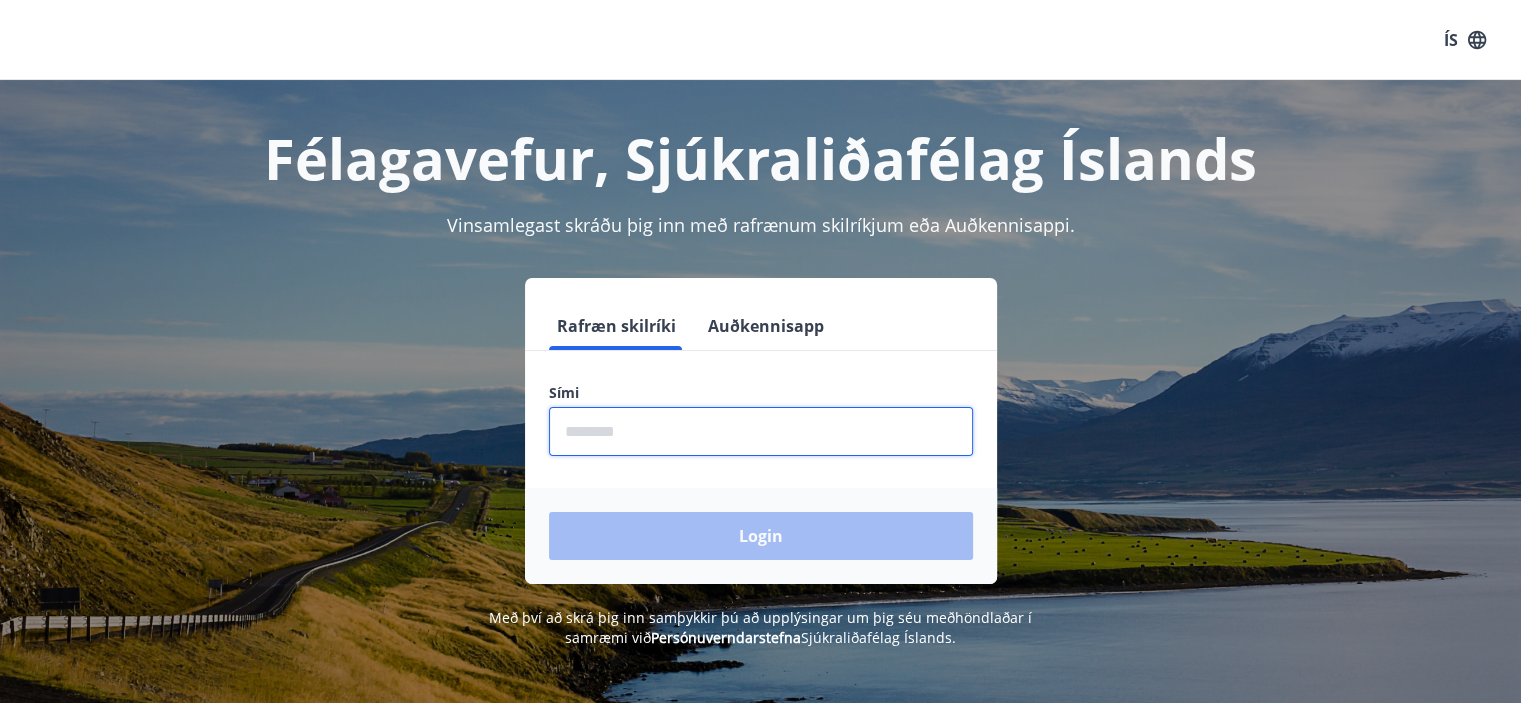 click at bounding box center [761, 431] 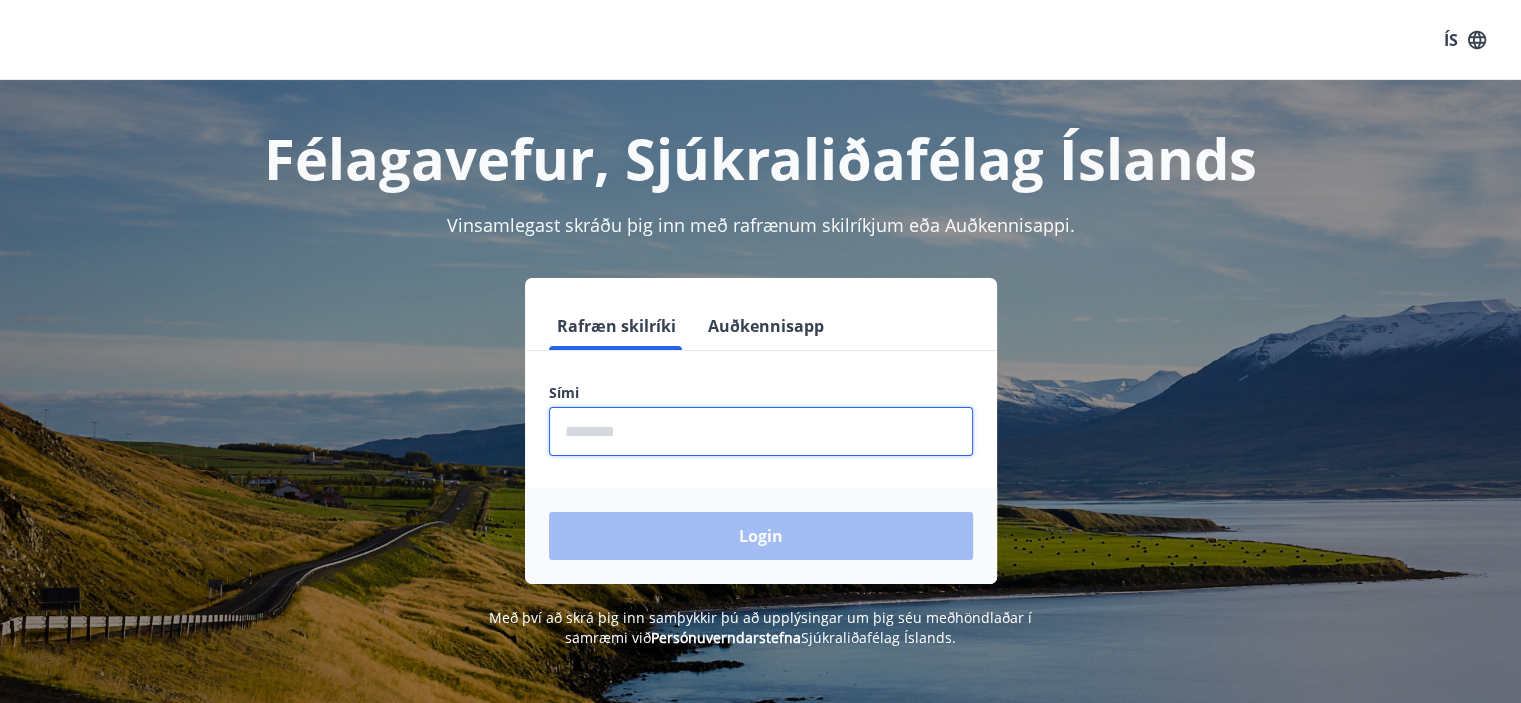 type on "********" 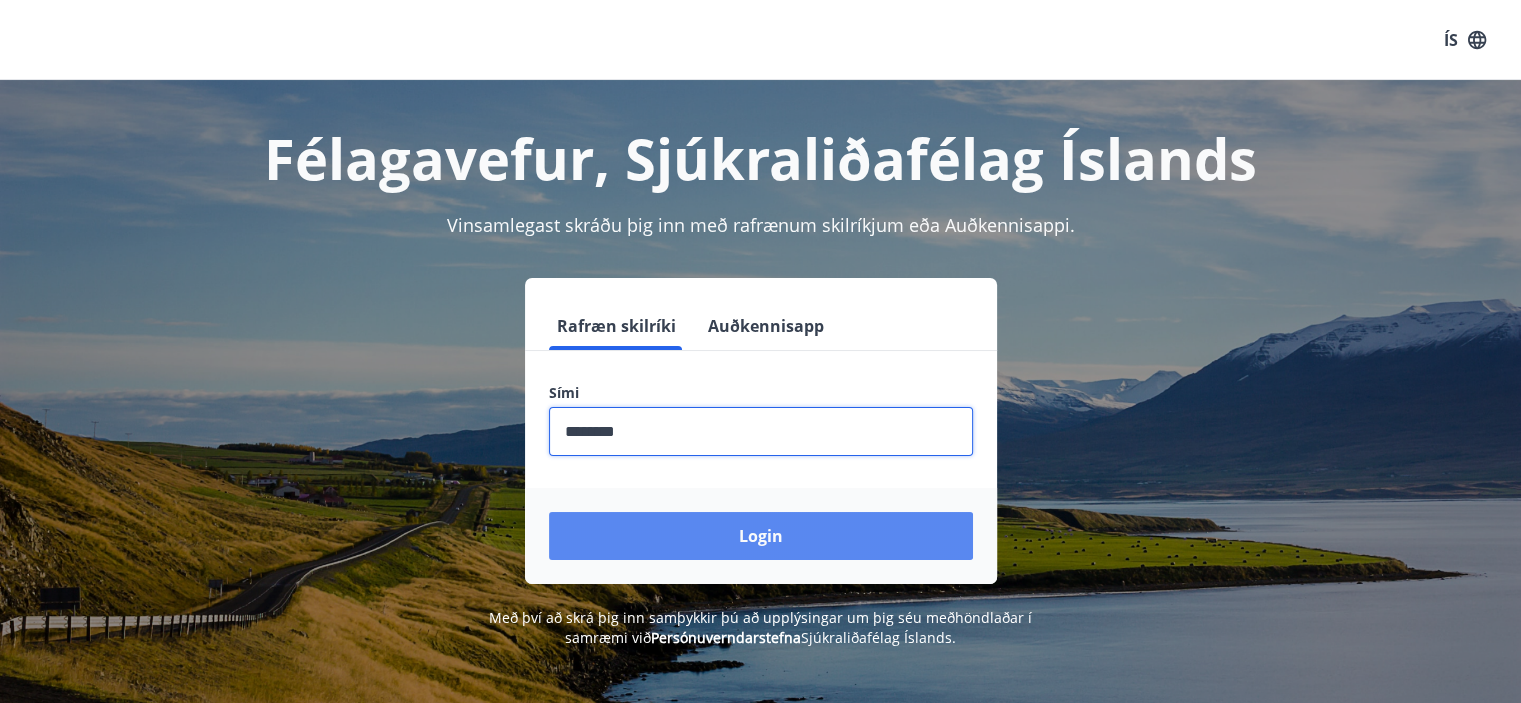 click on "Login" at bounding box center [761, 536] 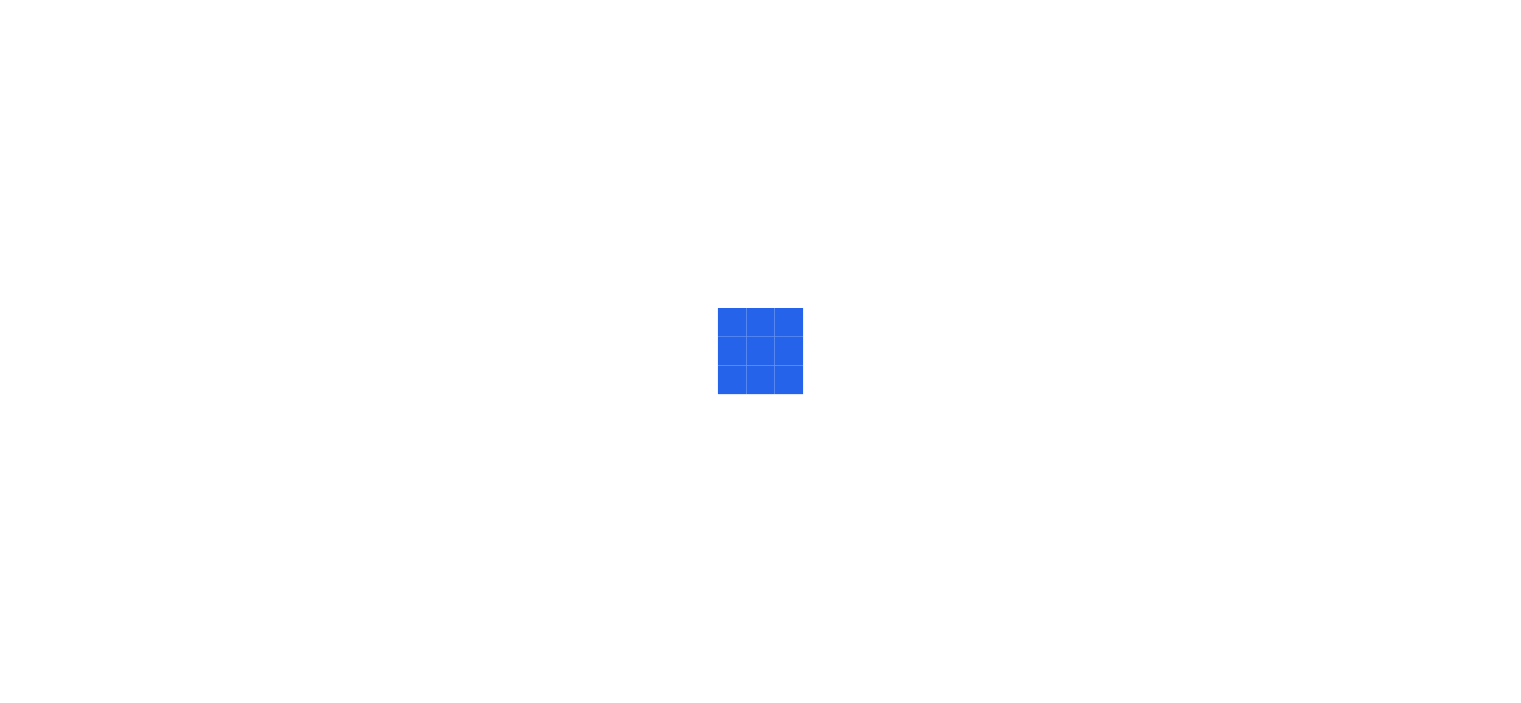 scroll, scrollTop: 0, scrollLeft: 0, axis: both 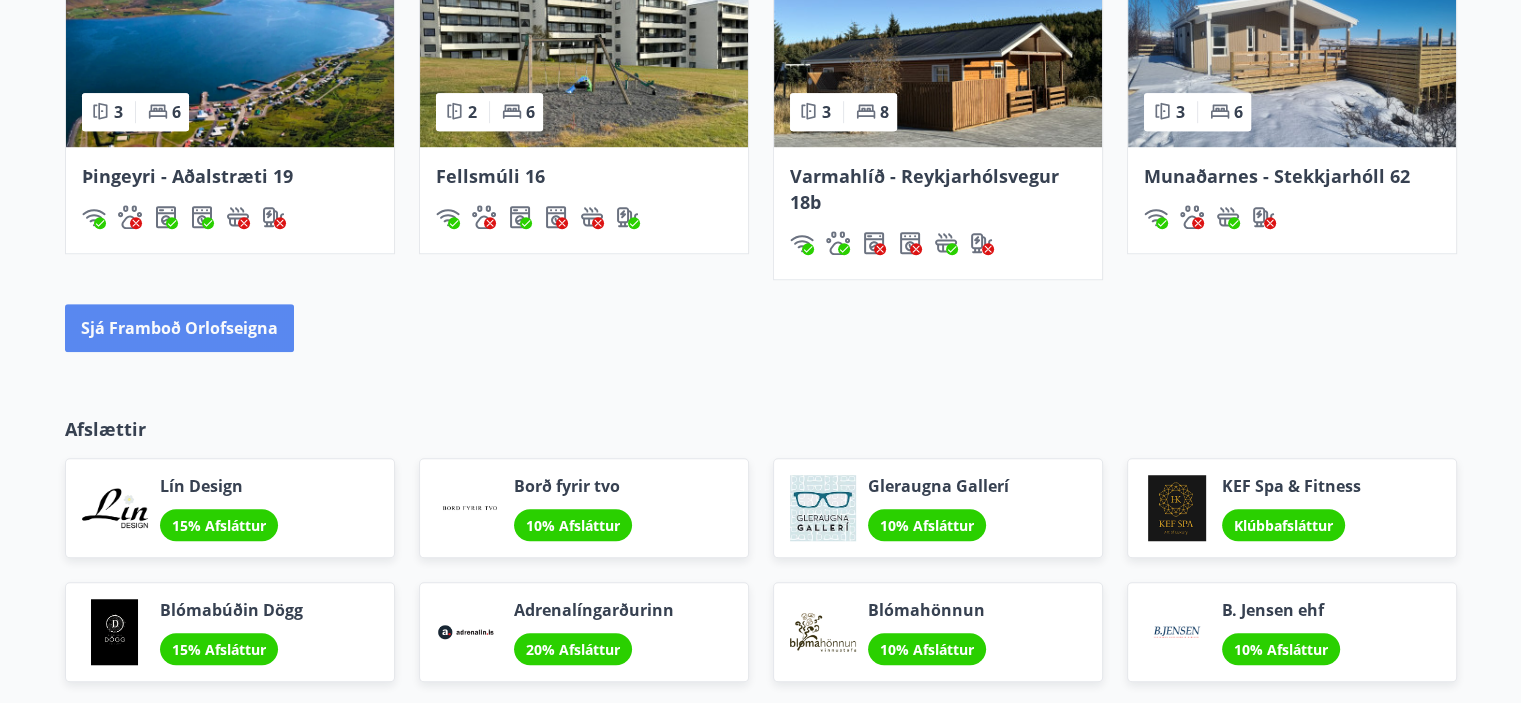 click on "Sjá framboð orlofseigna" at bounding box center (179, 328) 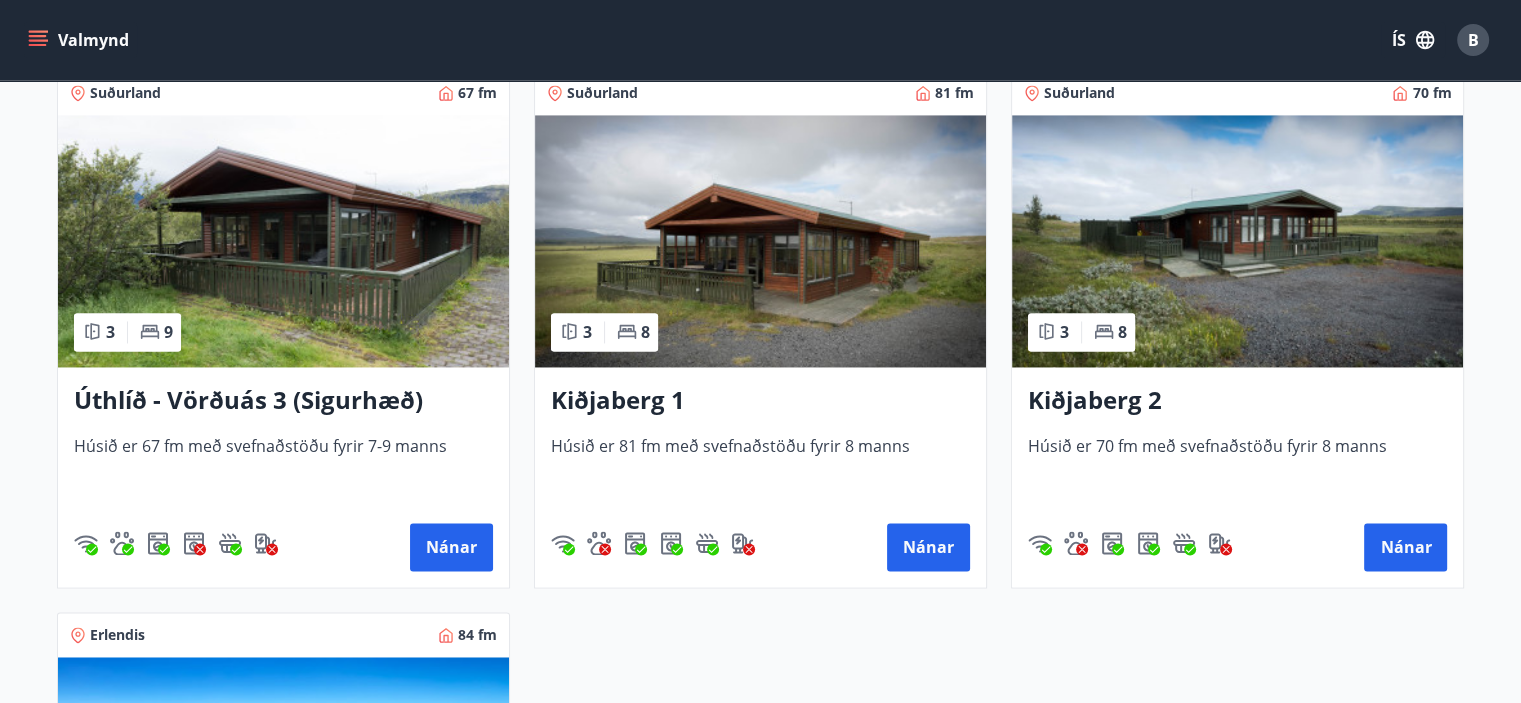 scroll, scrollTop: 3080, scrollLeft: 0, axis: vertical 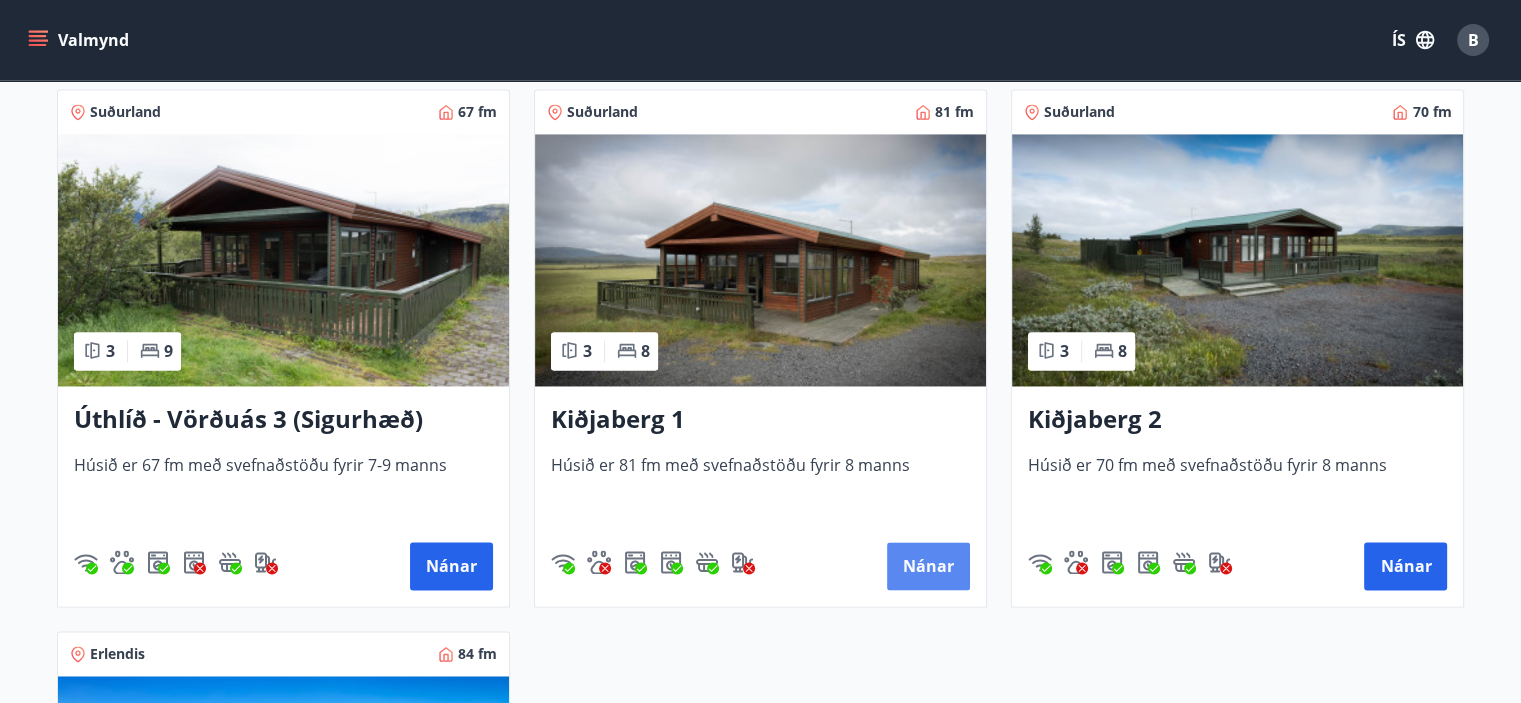 click on "Nánar" at bounding box center (928, 566) 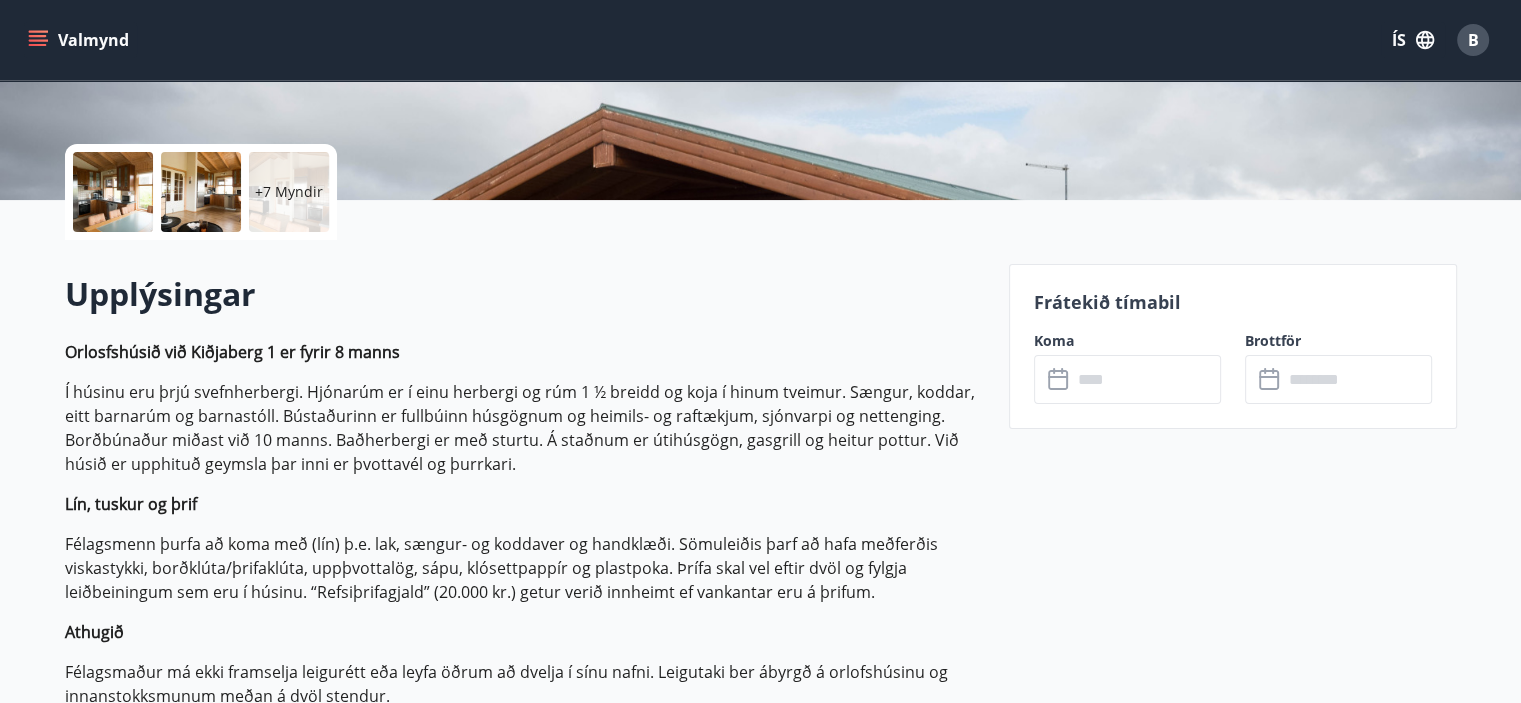 scroll, scrollTop: 440, scrollLeft: 0, axis: vertical 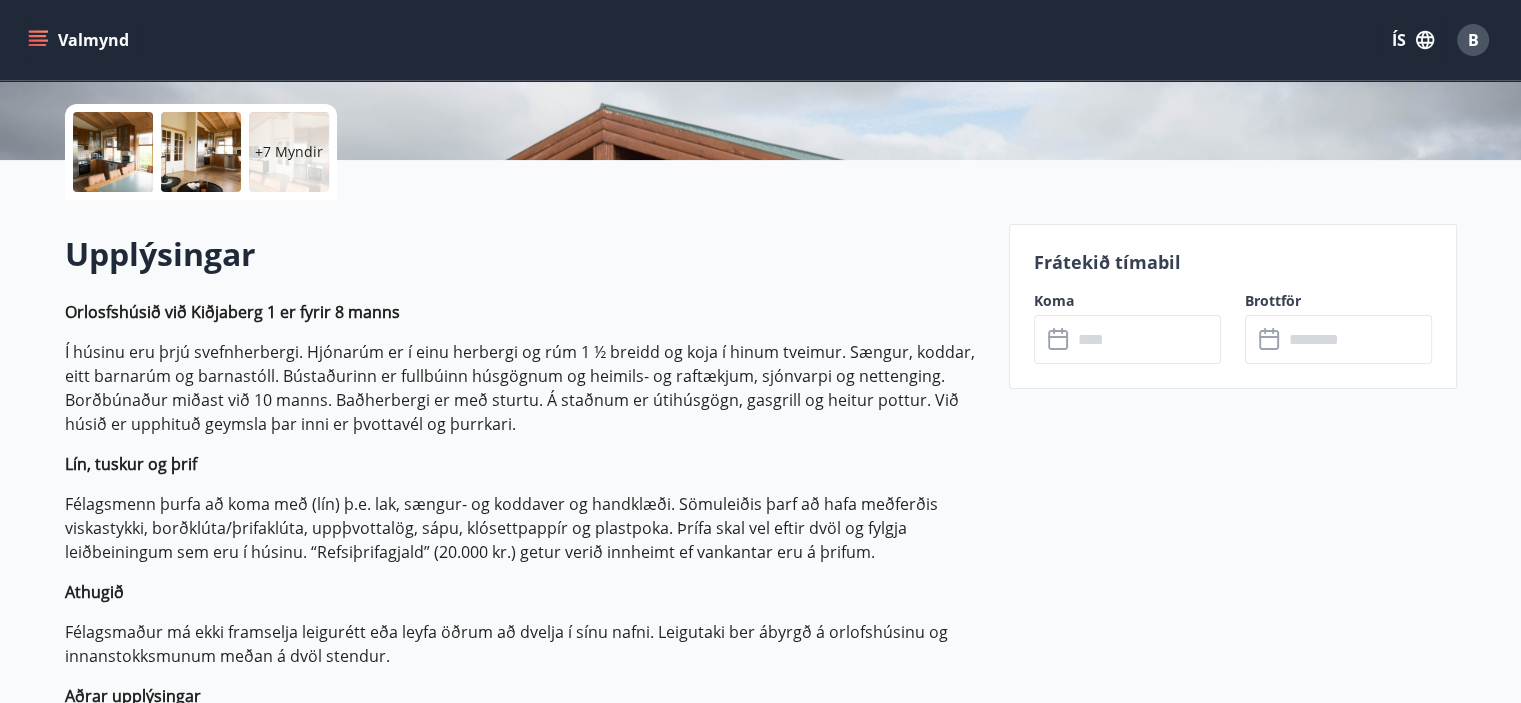 click 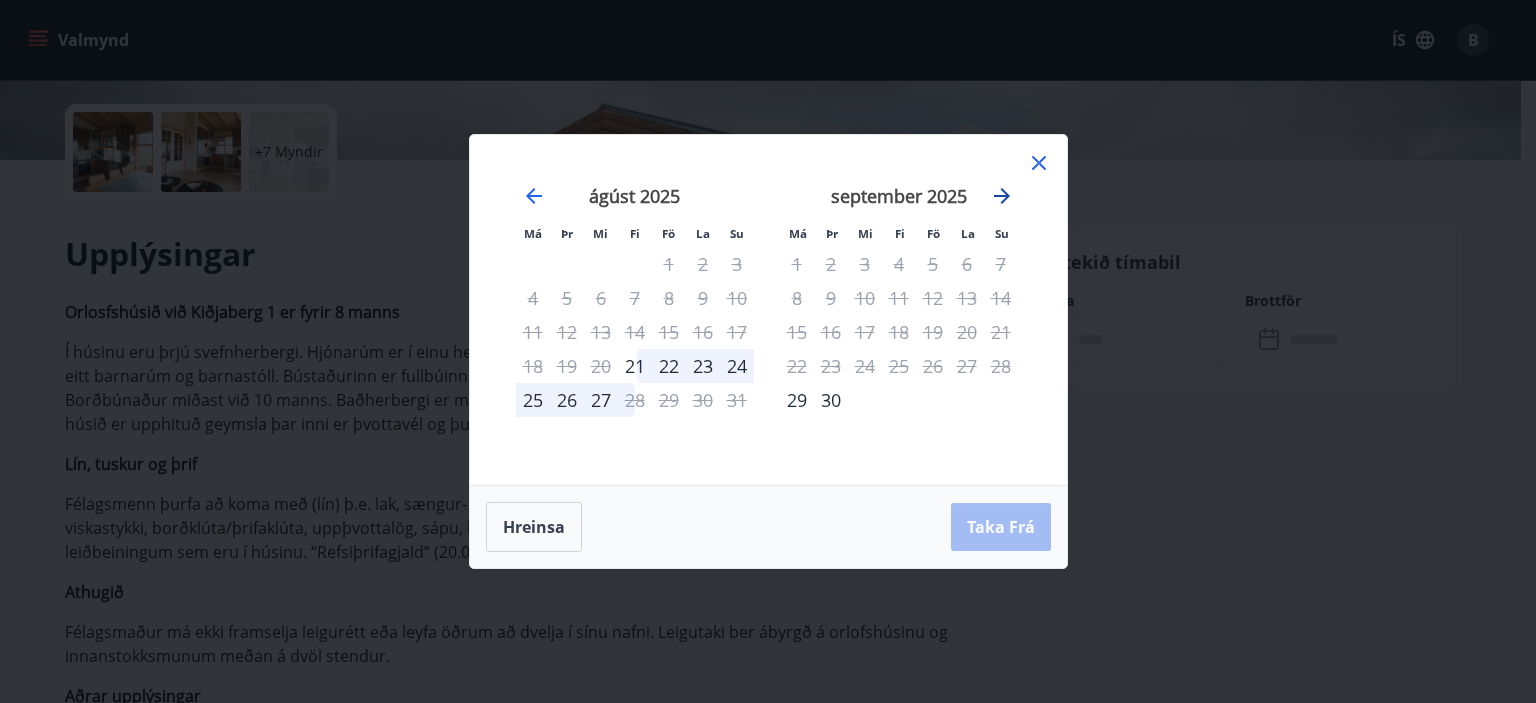 click 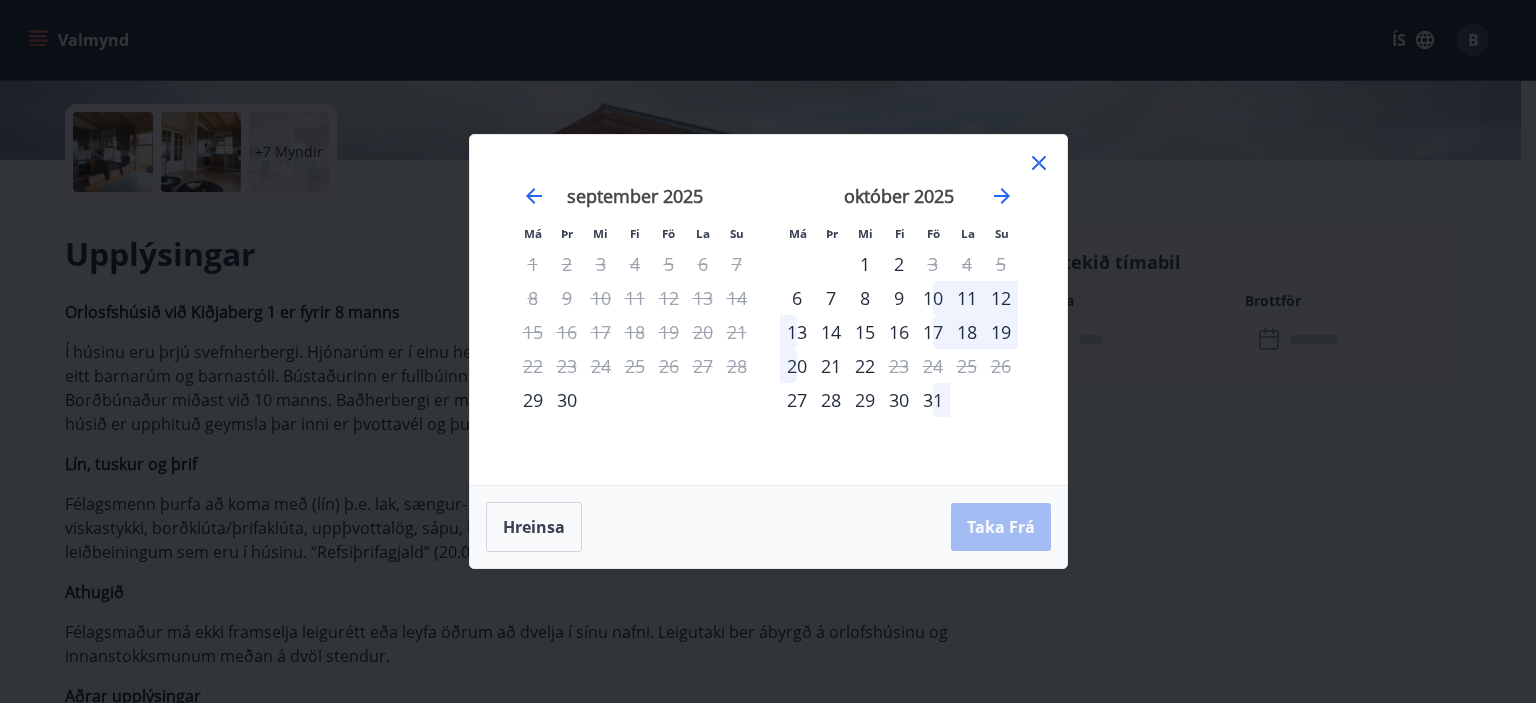 click 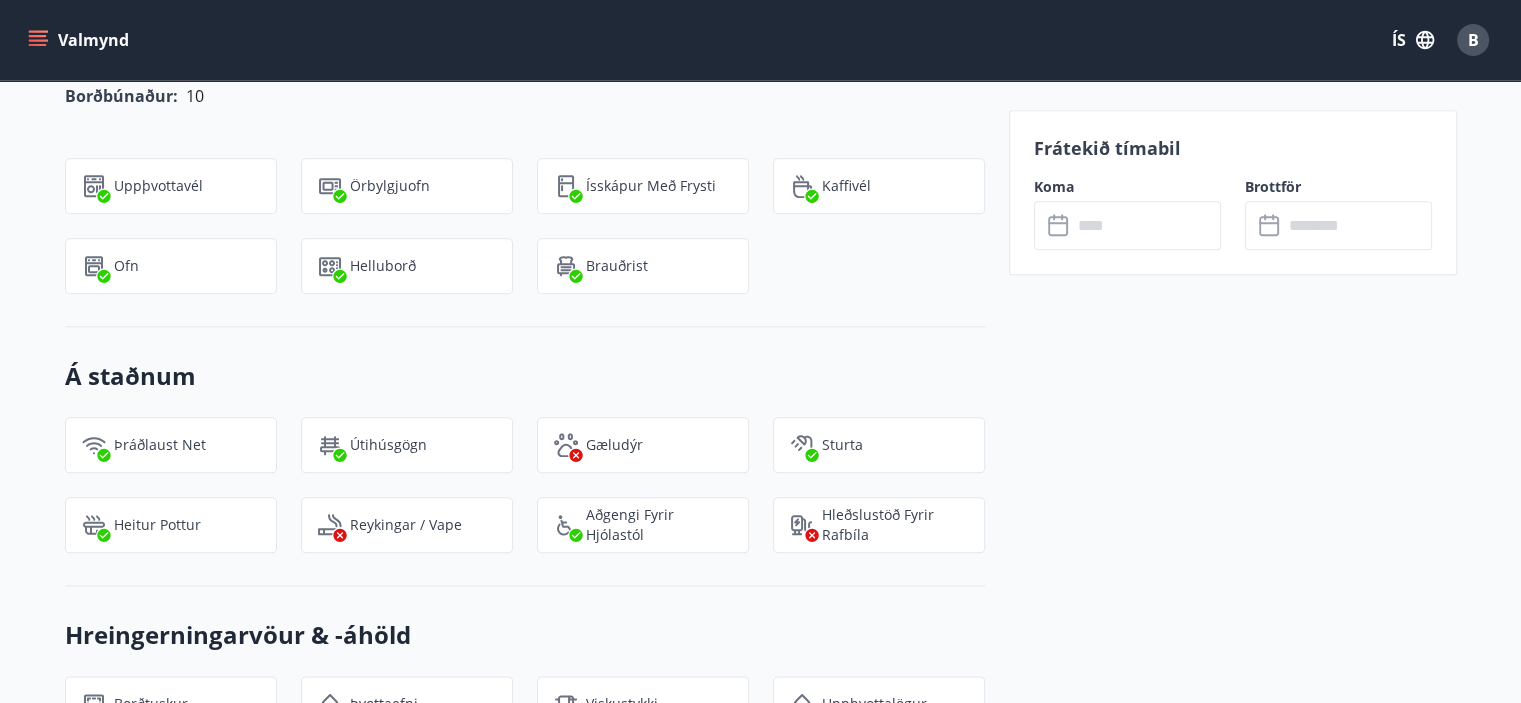 scroll, scrollTop: 2320, scrollLeft: 0, axis: vertical 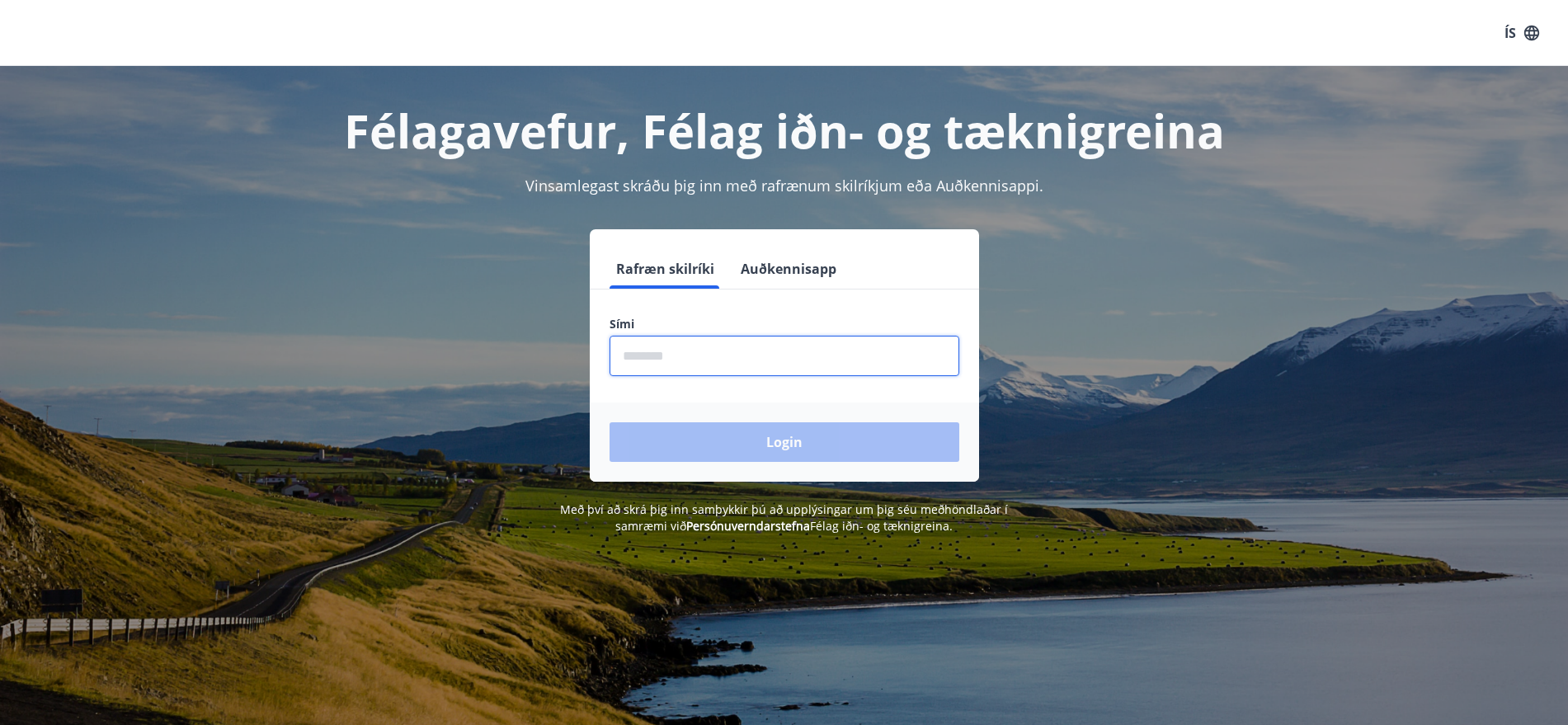 click at bounding box center (784, 355) 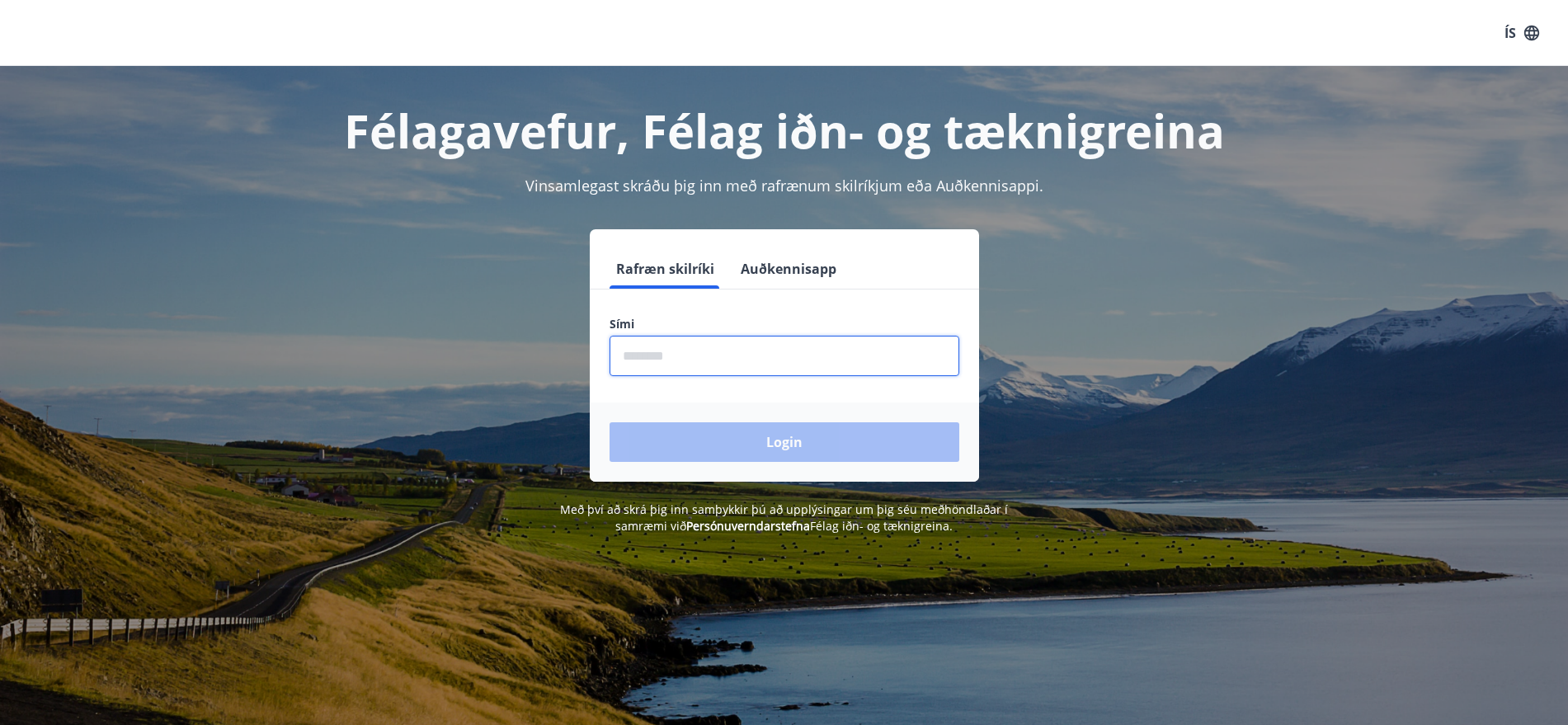 type on "********" 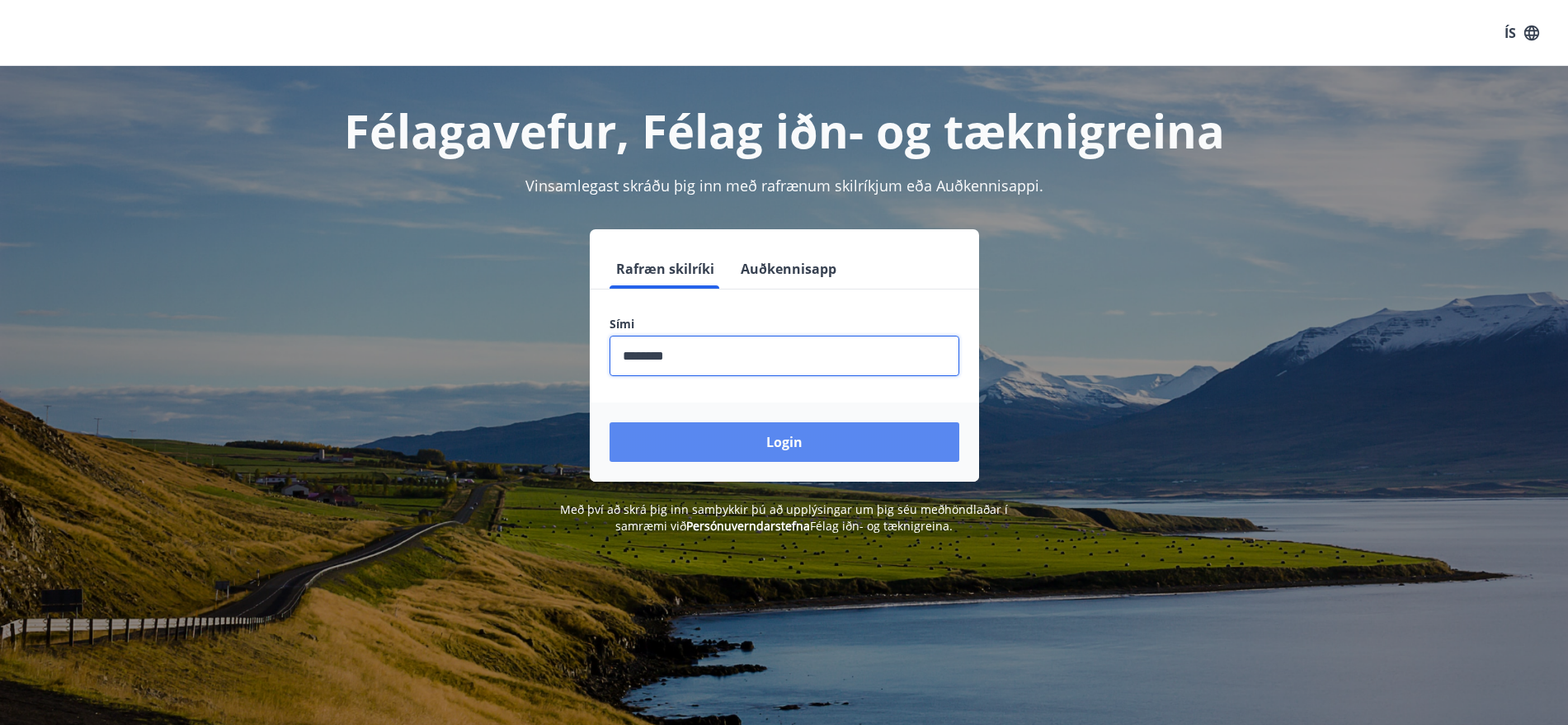 click on "Login" at bounding box center (784, 442) 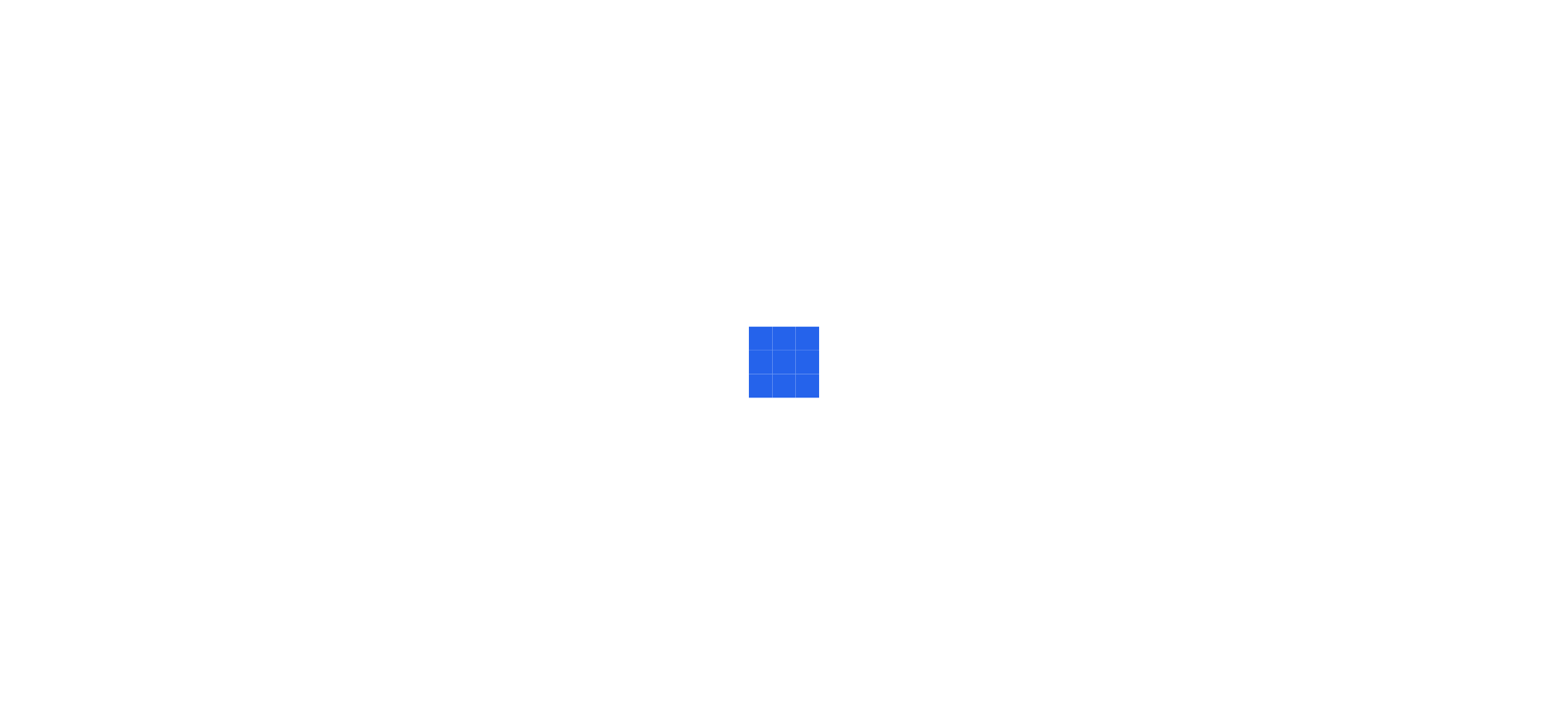 scroll, scrollTop: 0, scrollLeft: 0, axis: both 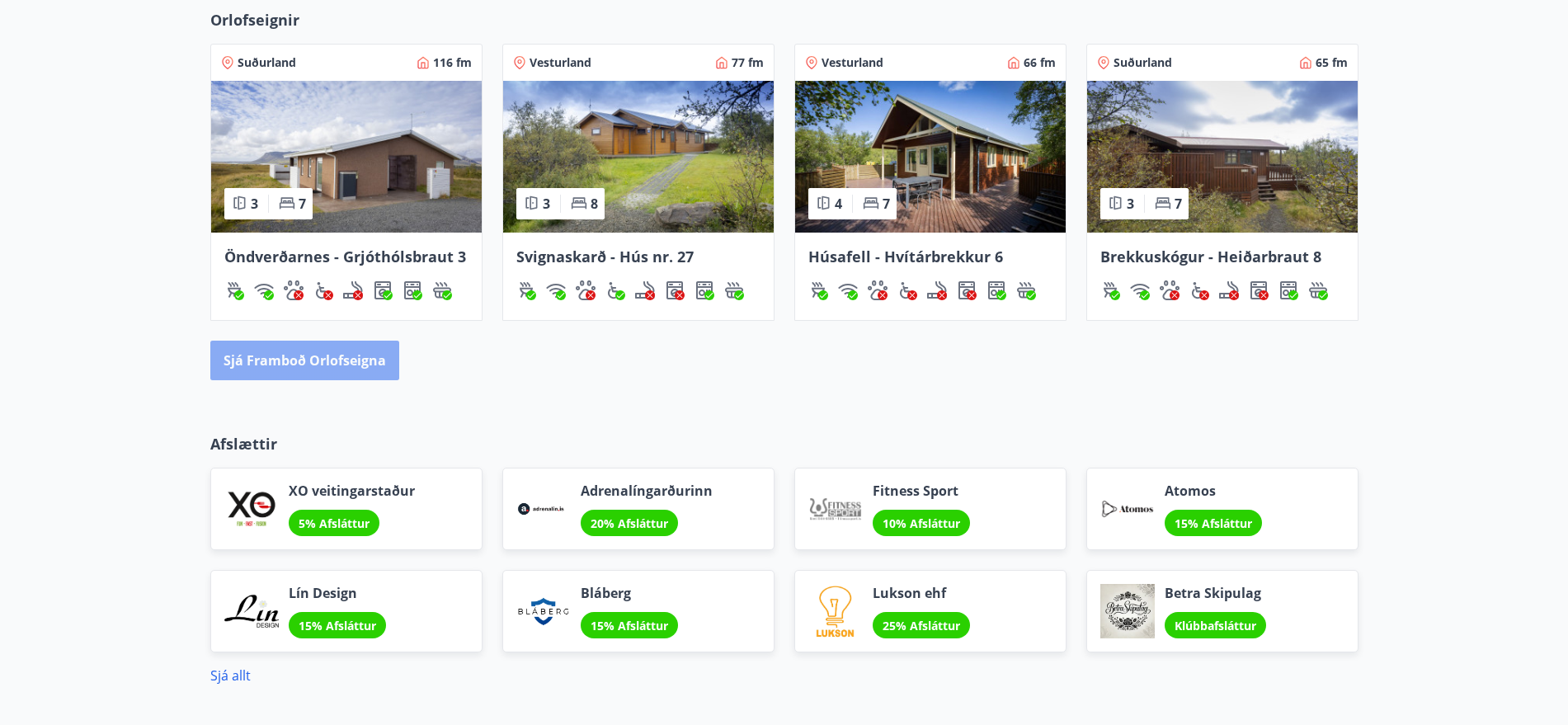 click on "Sjá framboð orlofseigna" at bounding box center [304, 360] 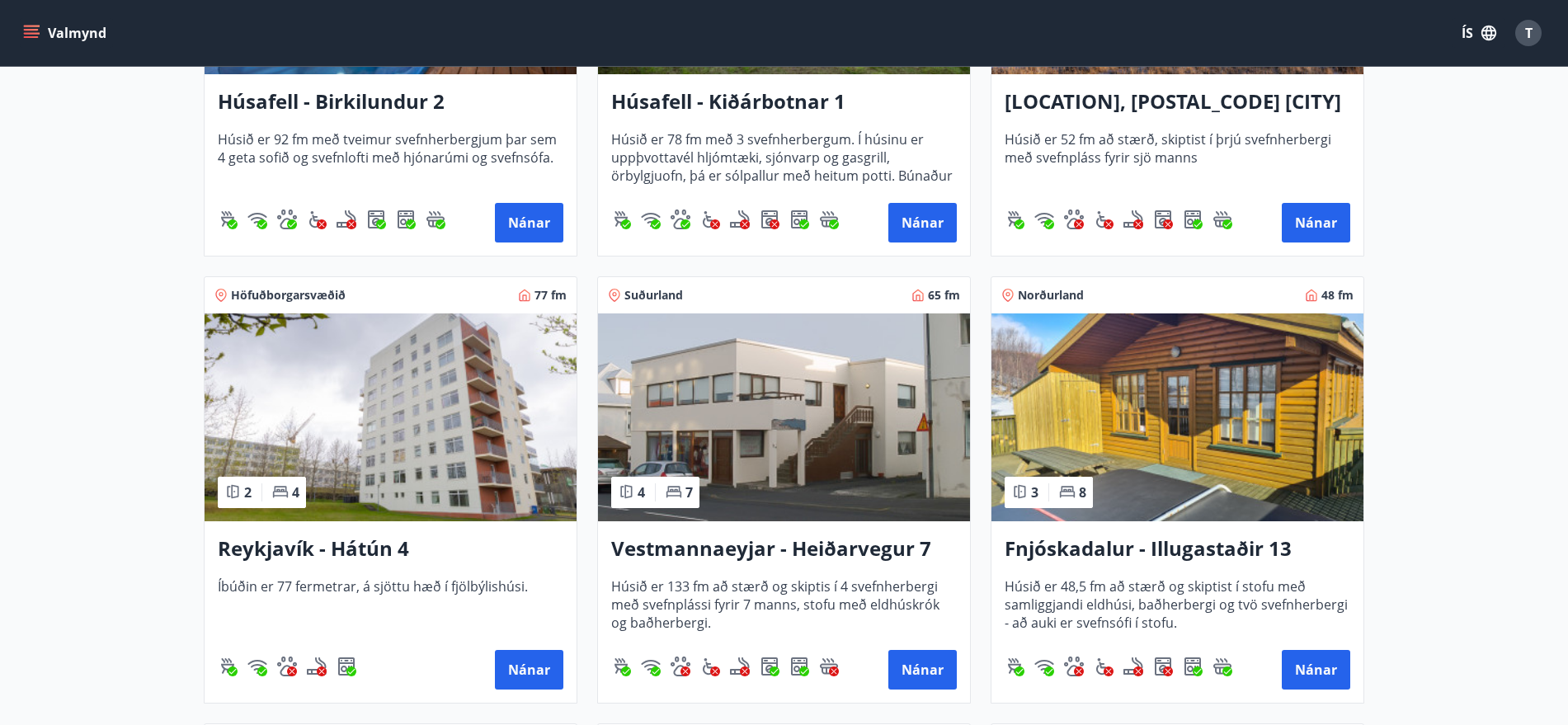 scroll, scrollTop: 1485, scrollLeft: 0, axis: vertical 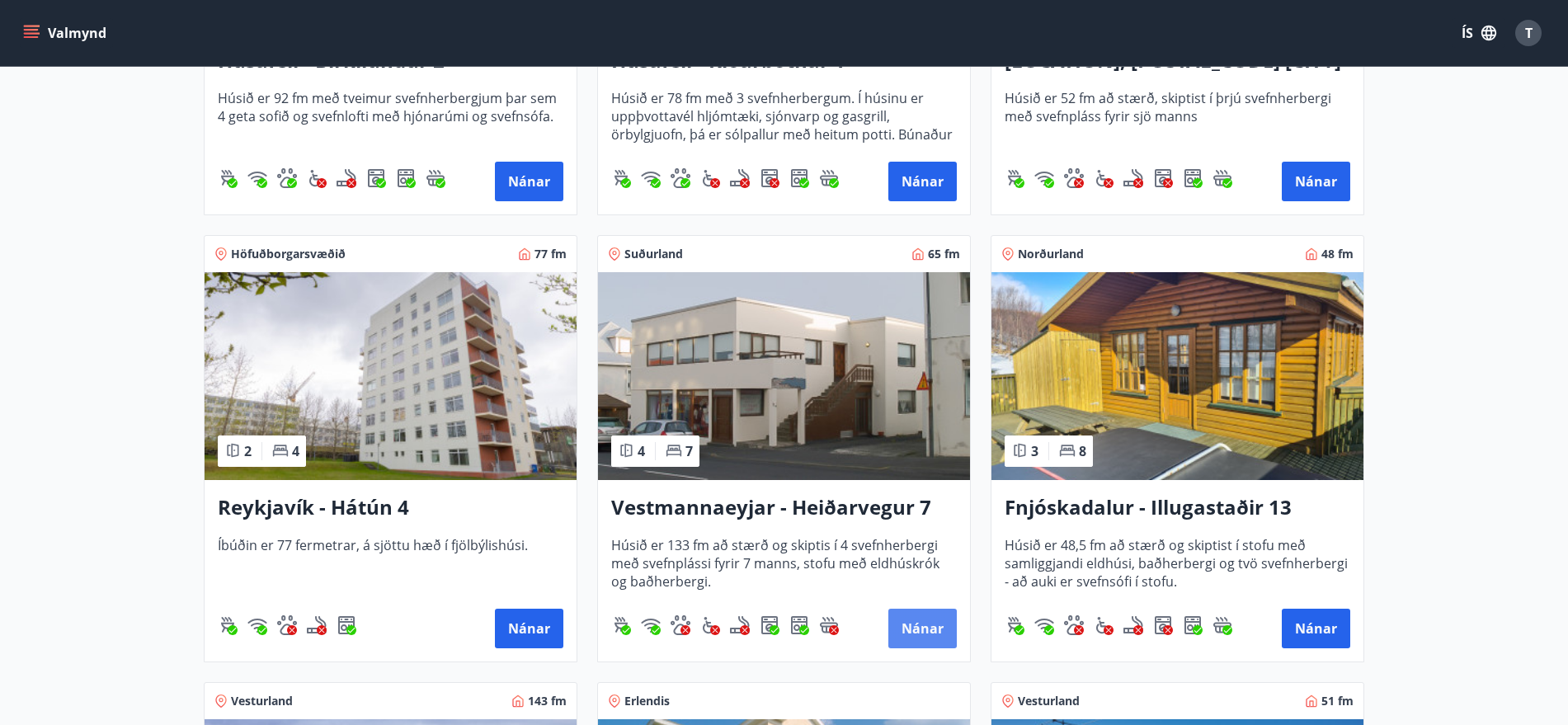 click on "Nánar" at bounding box center [922, 628] 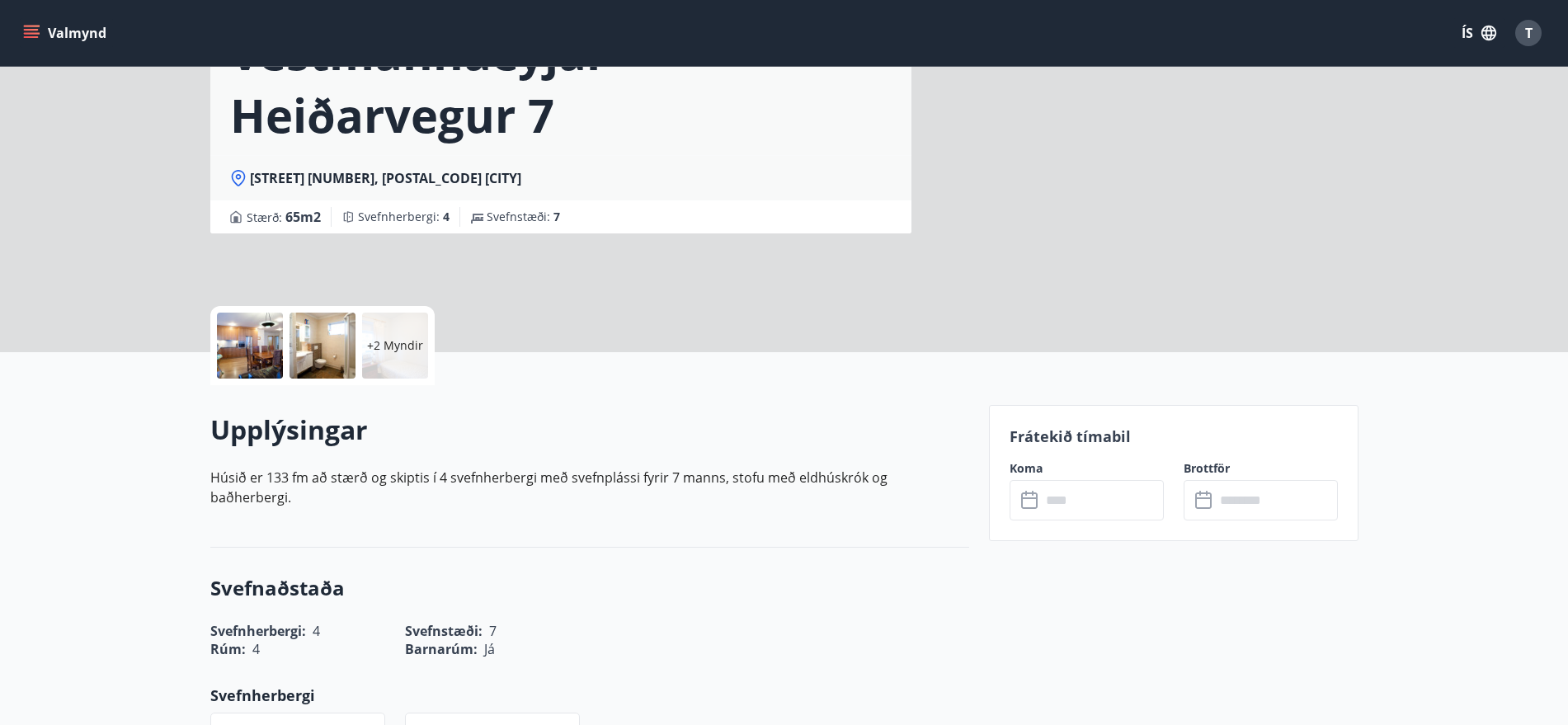 scroll, scrollTop: 0, scrollLeft: 0, axis: both 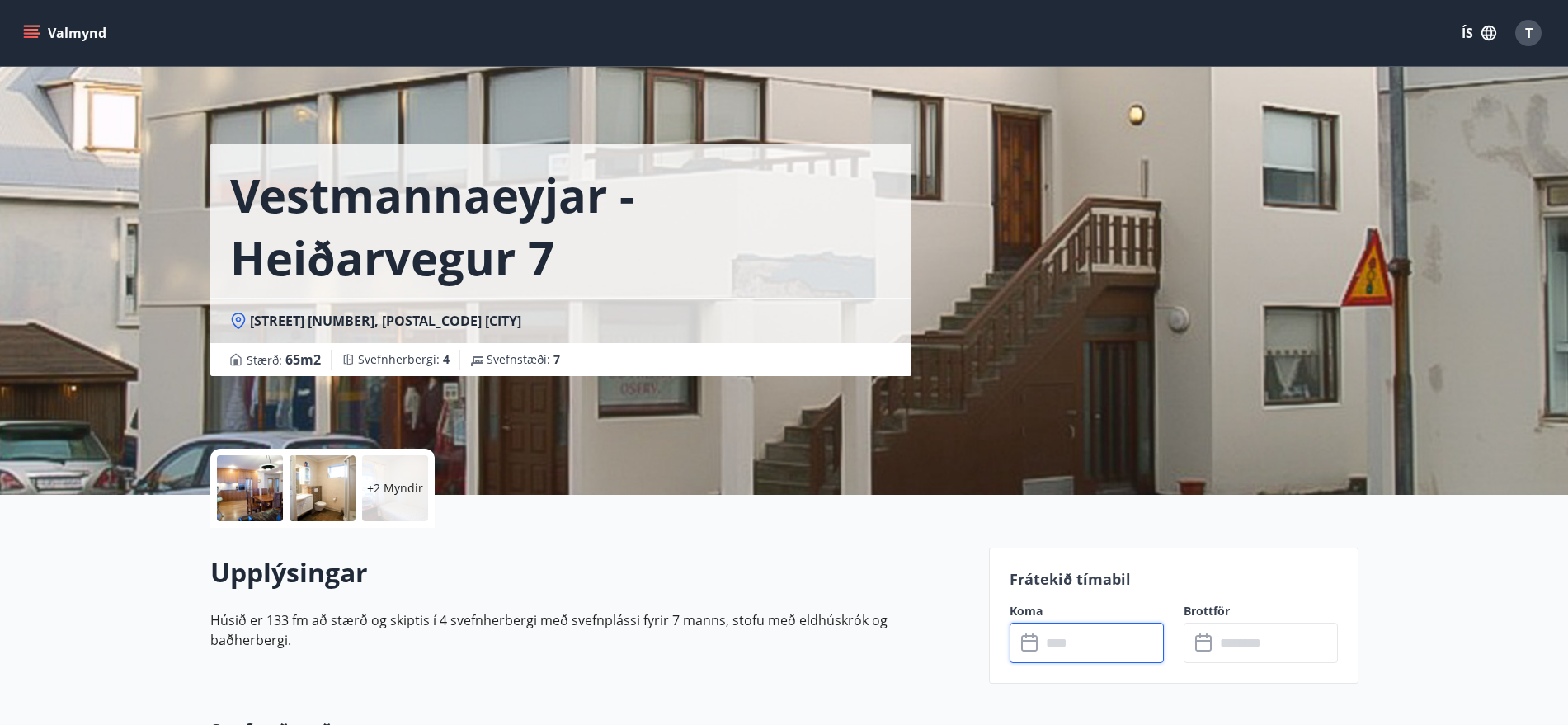click at bounding box center [1102, 643] 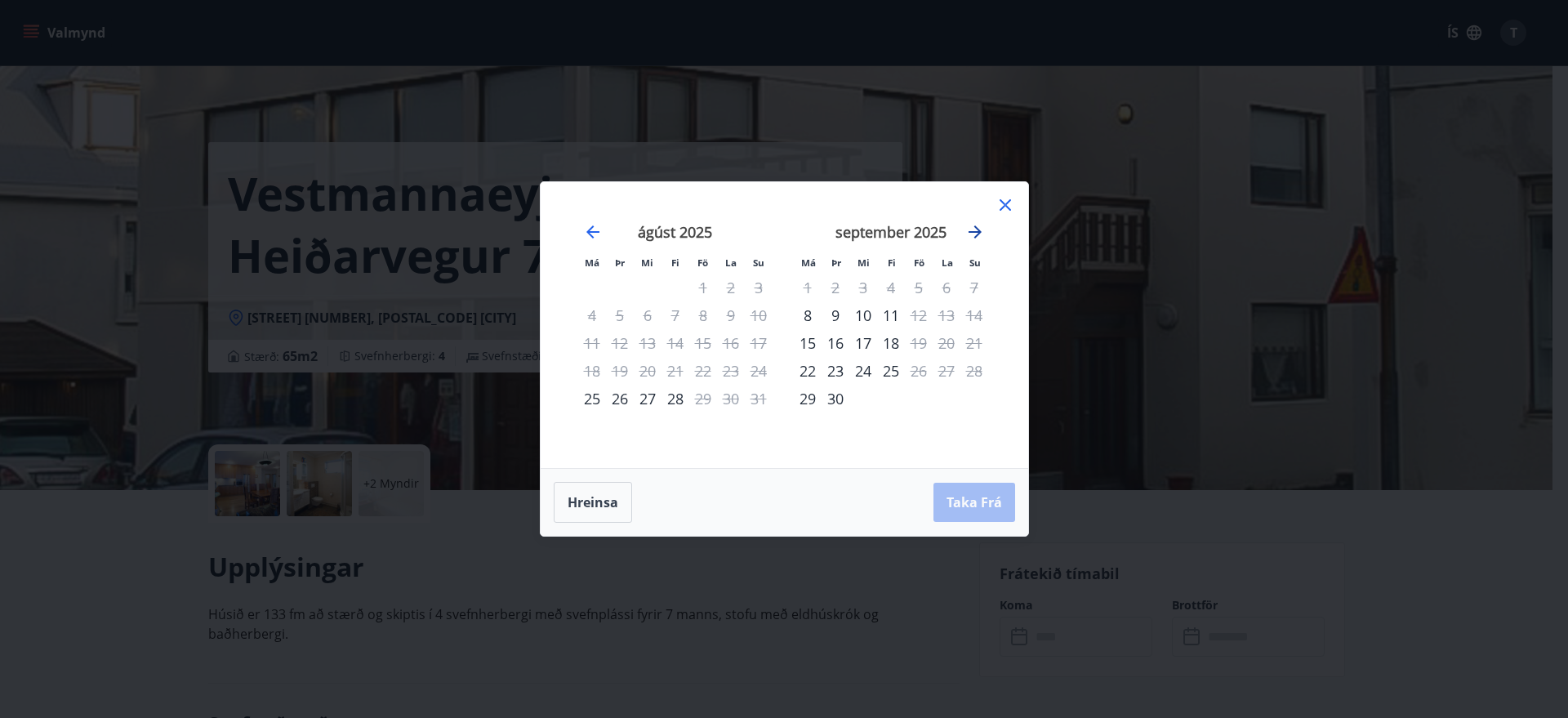 click 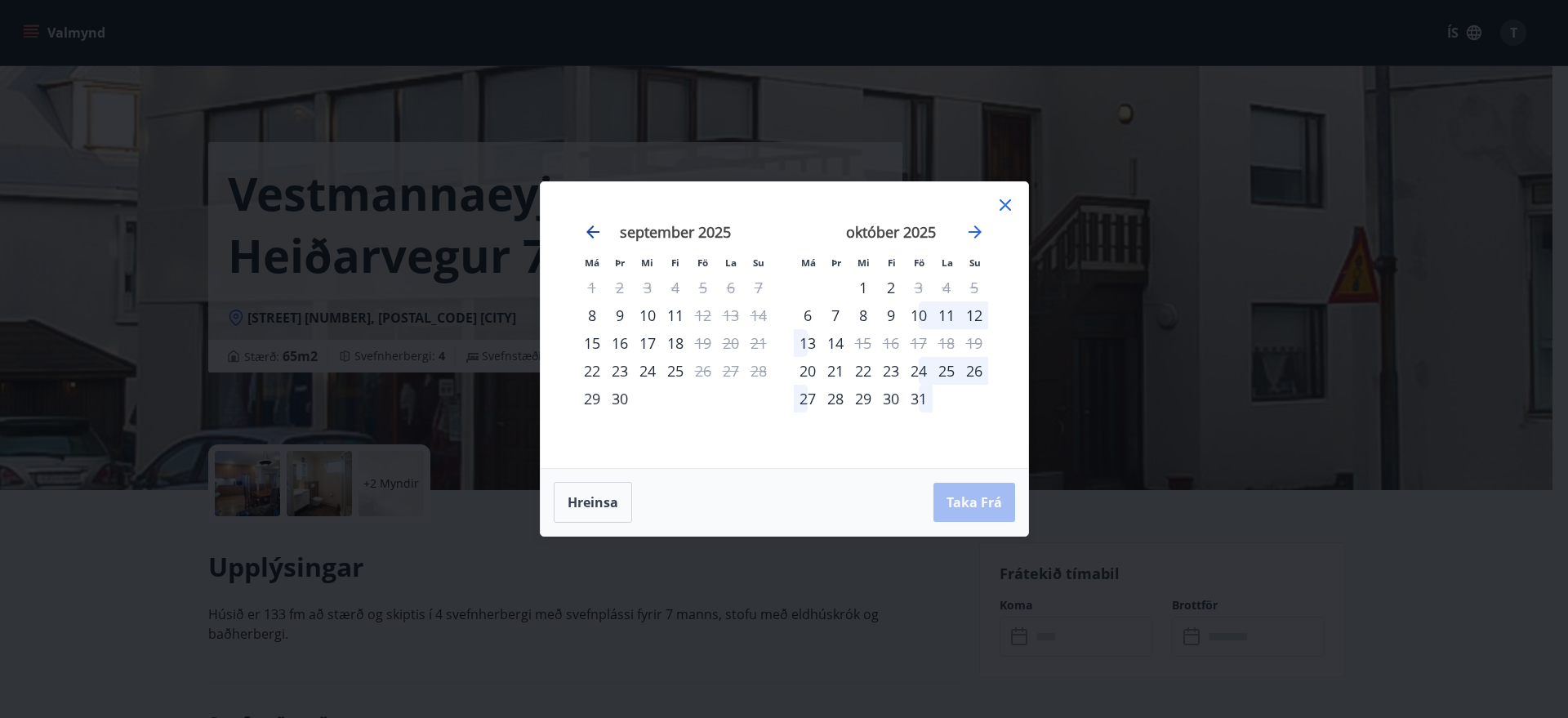 click 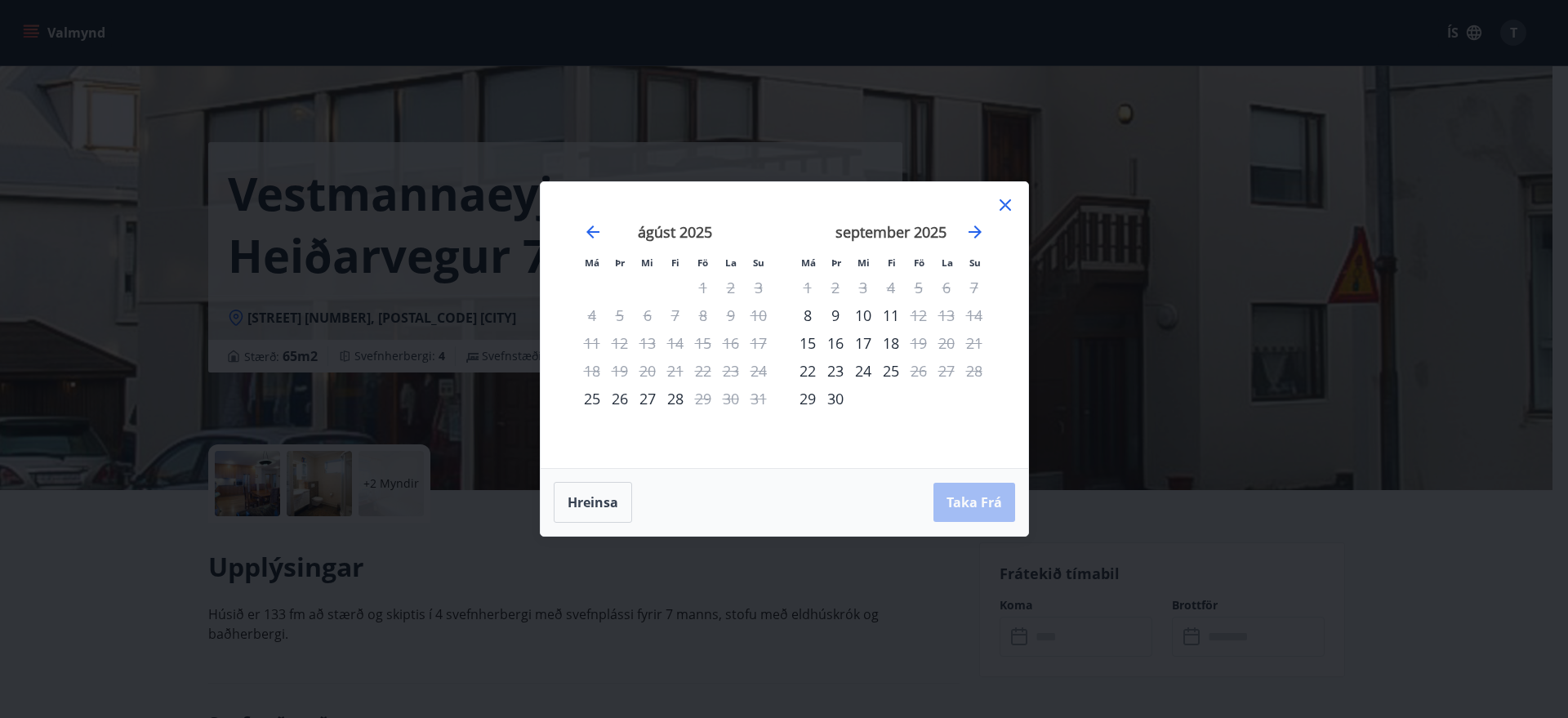 click 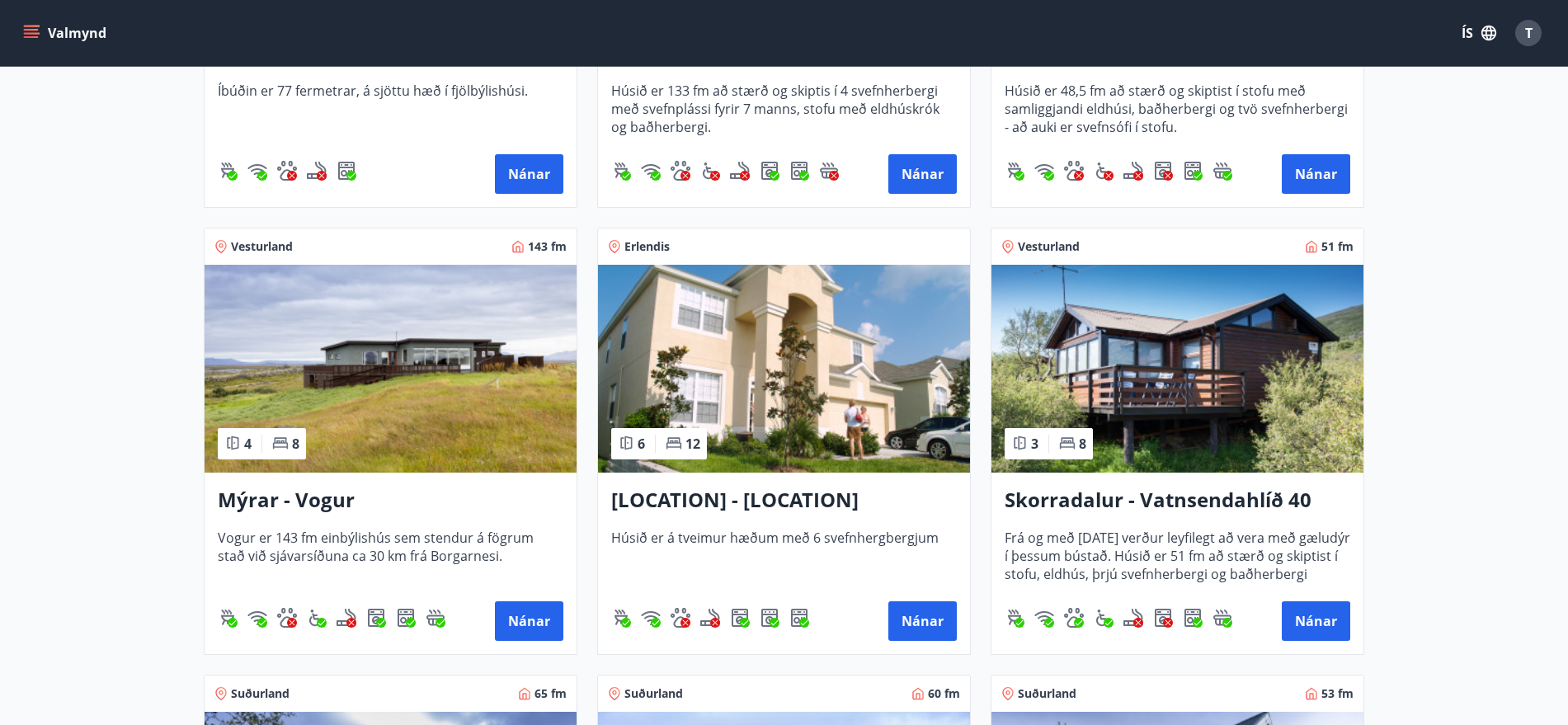 scroll, scrollTop: 1980, scrollLeft: 0, axis: vertical 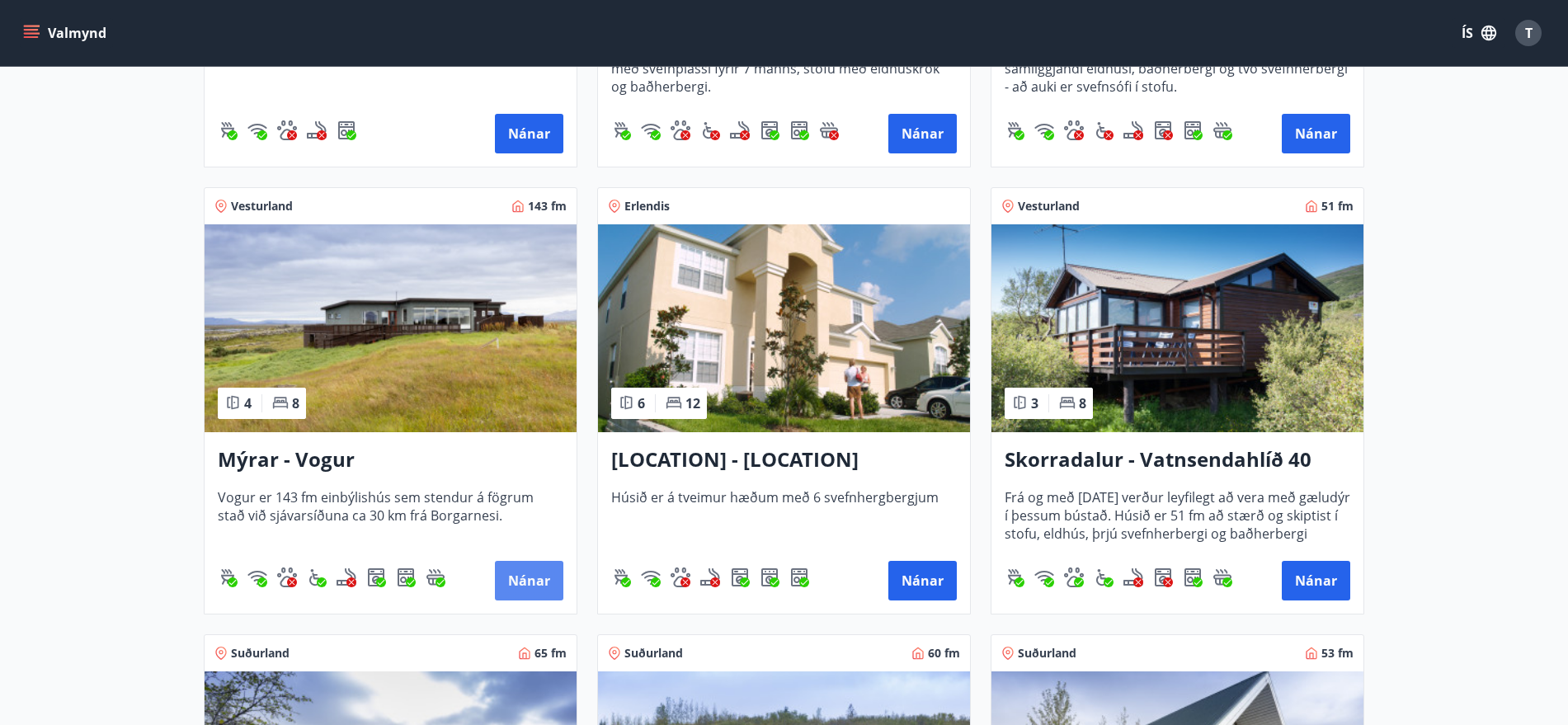 click on "Nánar" at bounding box center [529, 581] 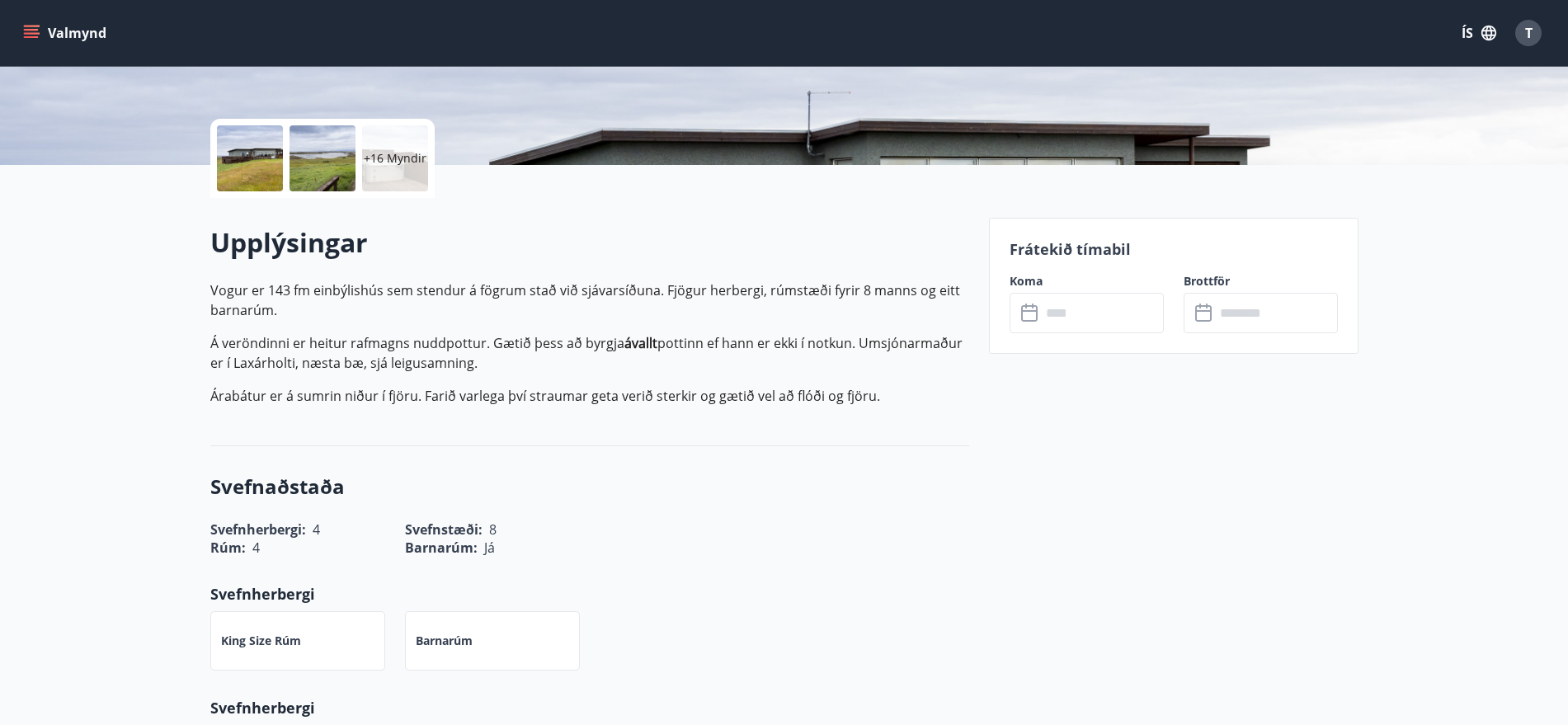 scroll, scrollTop: 371, scrollLeft: 0, axis: vertical 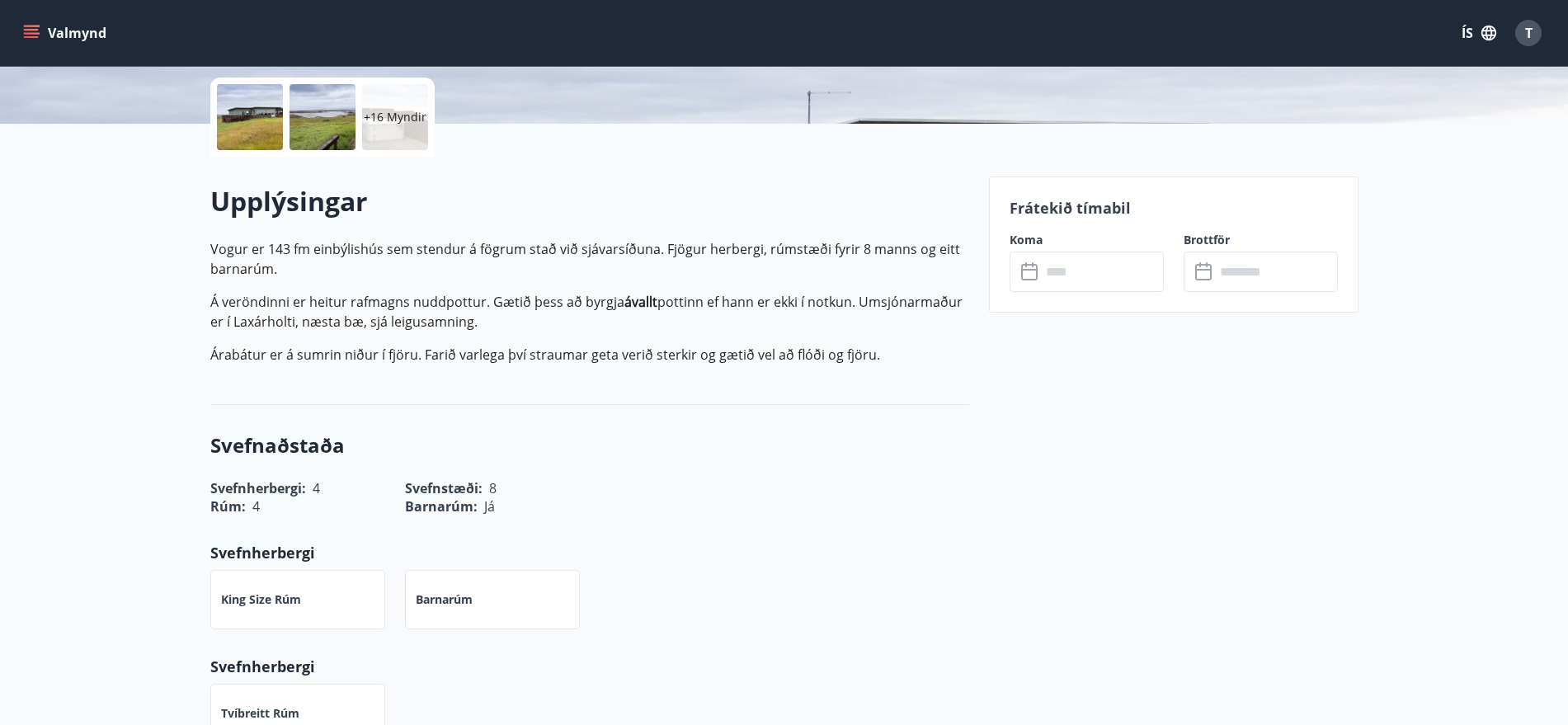 click 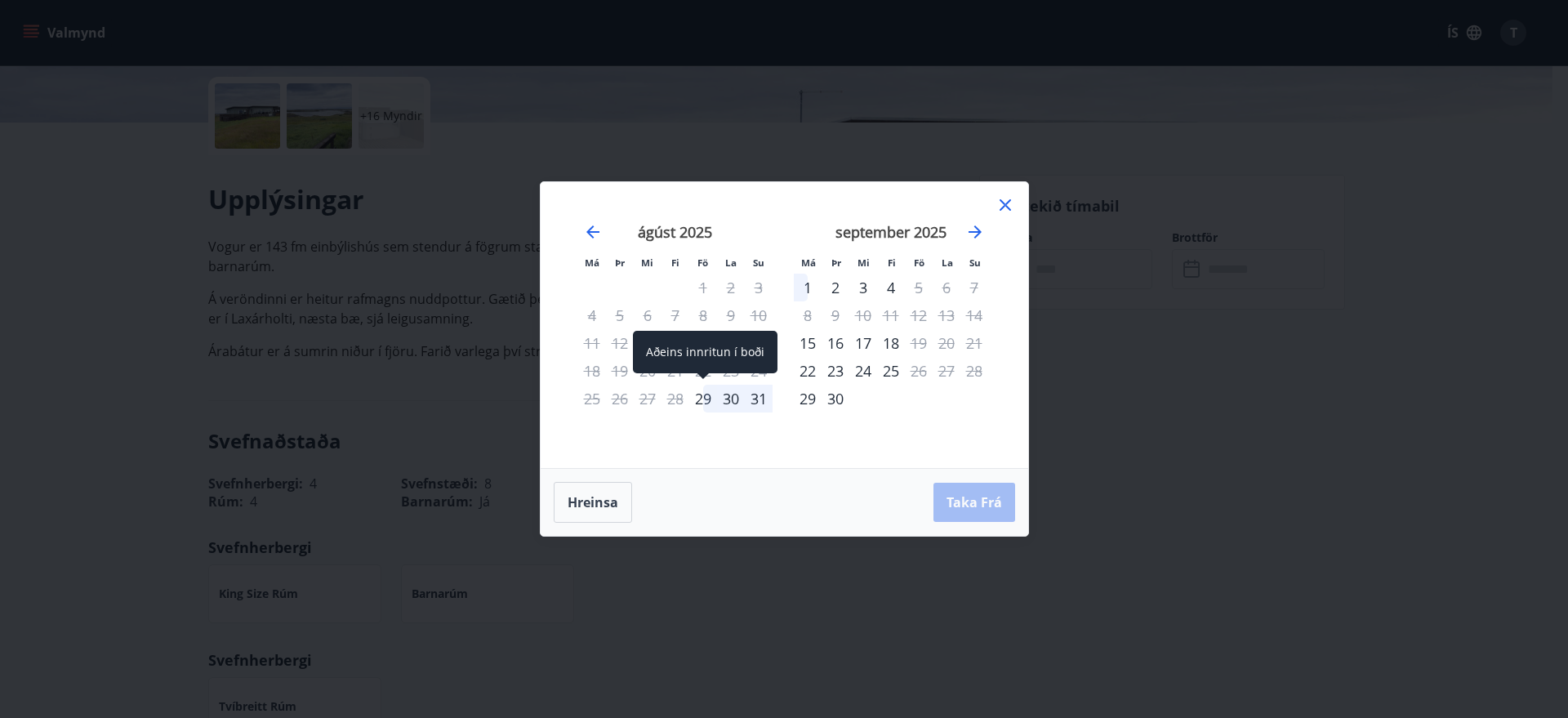 click on "29" at bounding box center [703, 399] 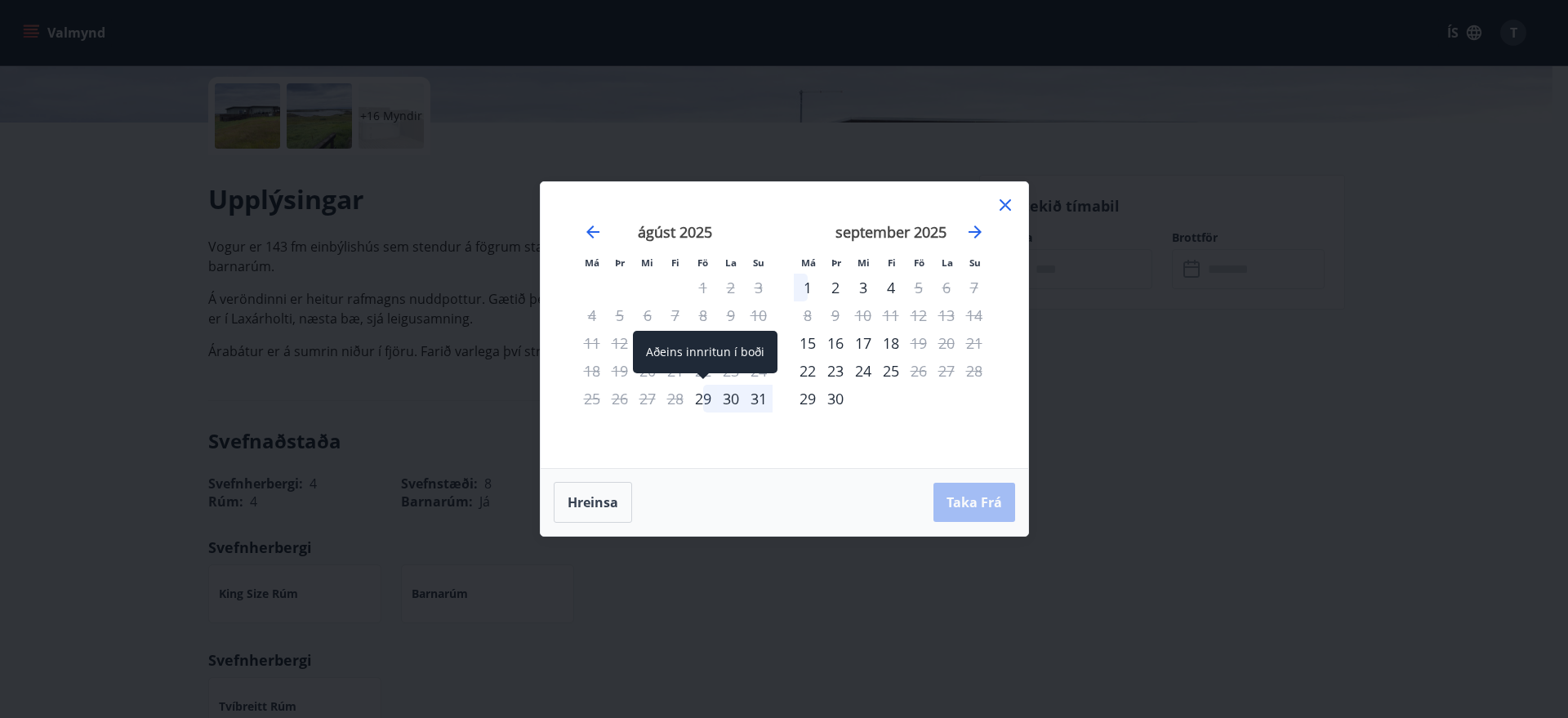 click on "29" at bounding box center [703, 399] 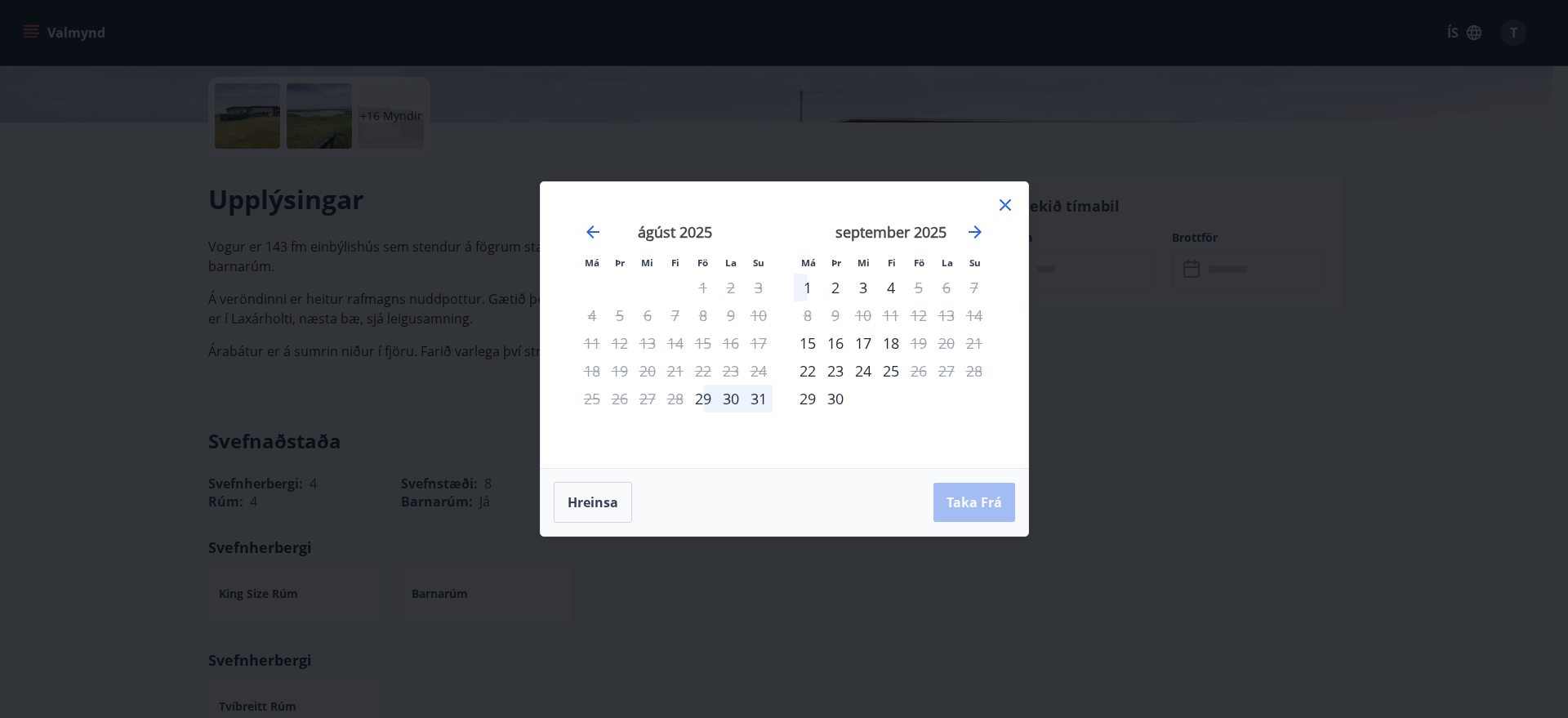 click on "Hreinsa Taka Frá" at bounding box center (784, 502) 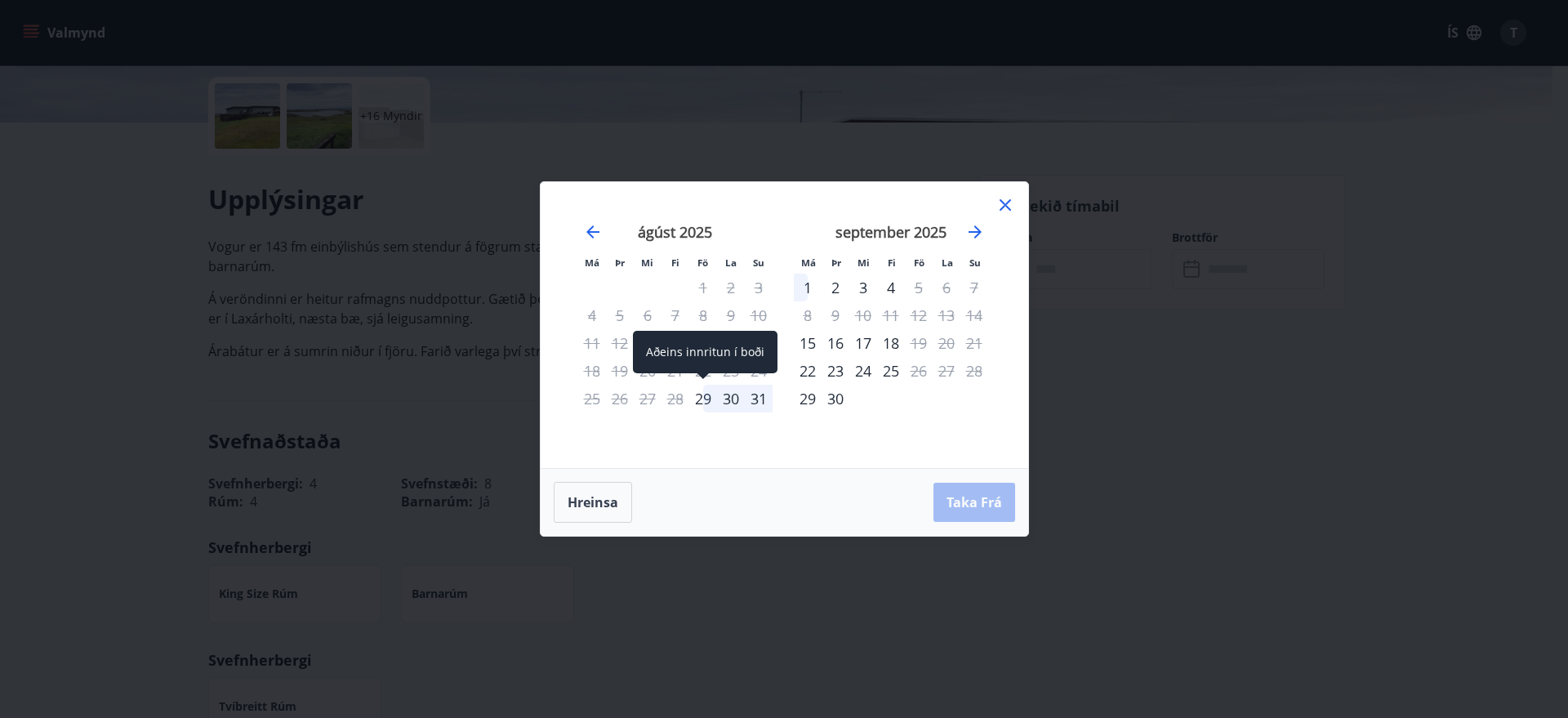 click on "29" at bounding box center (703, 399) 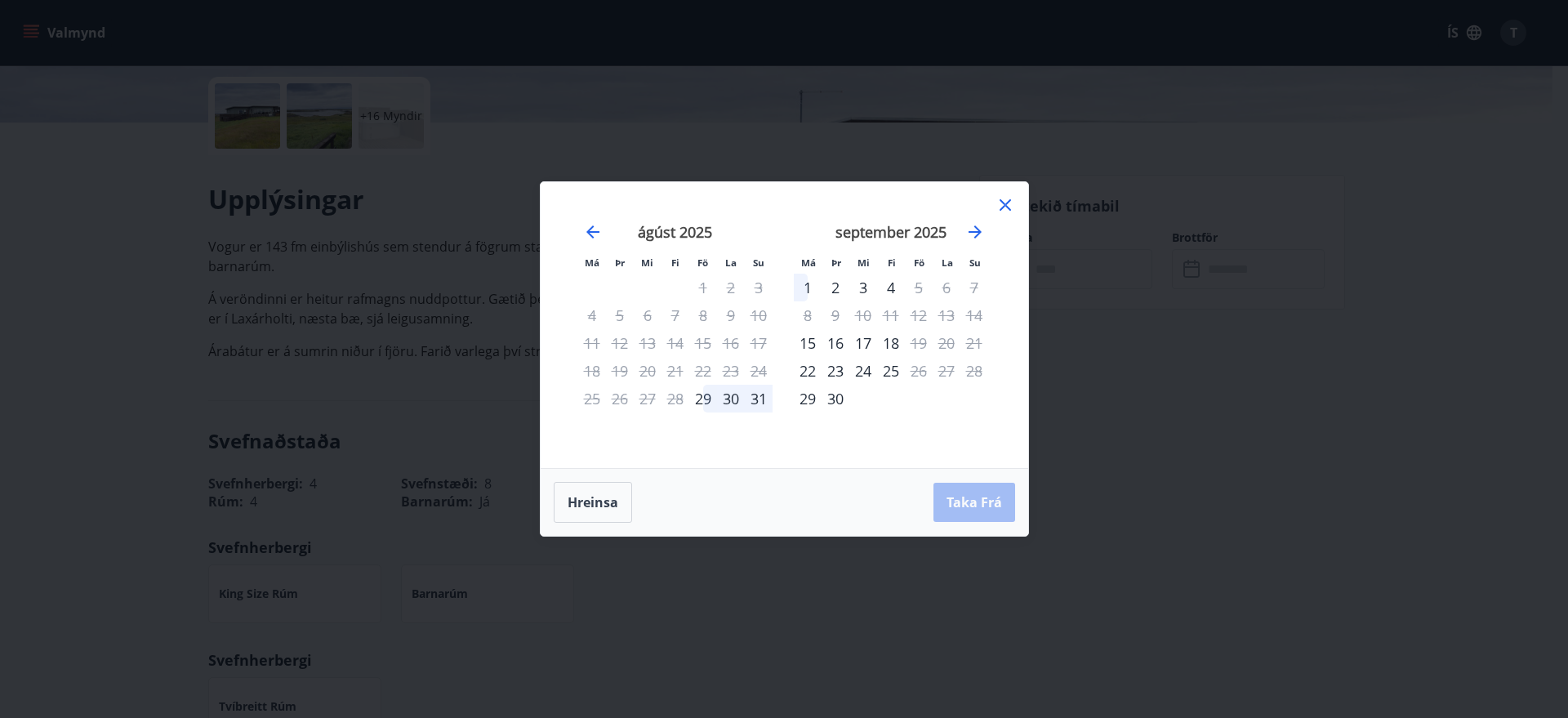 click 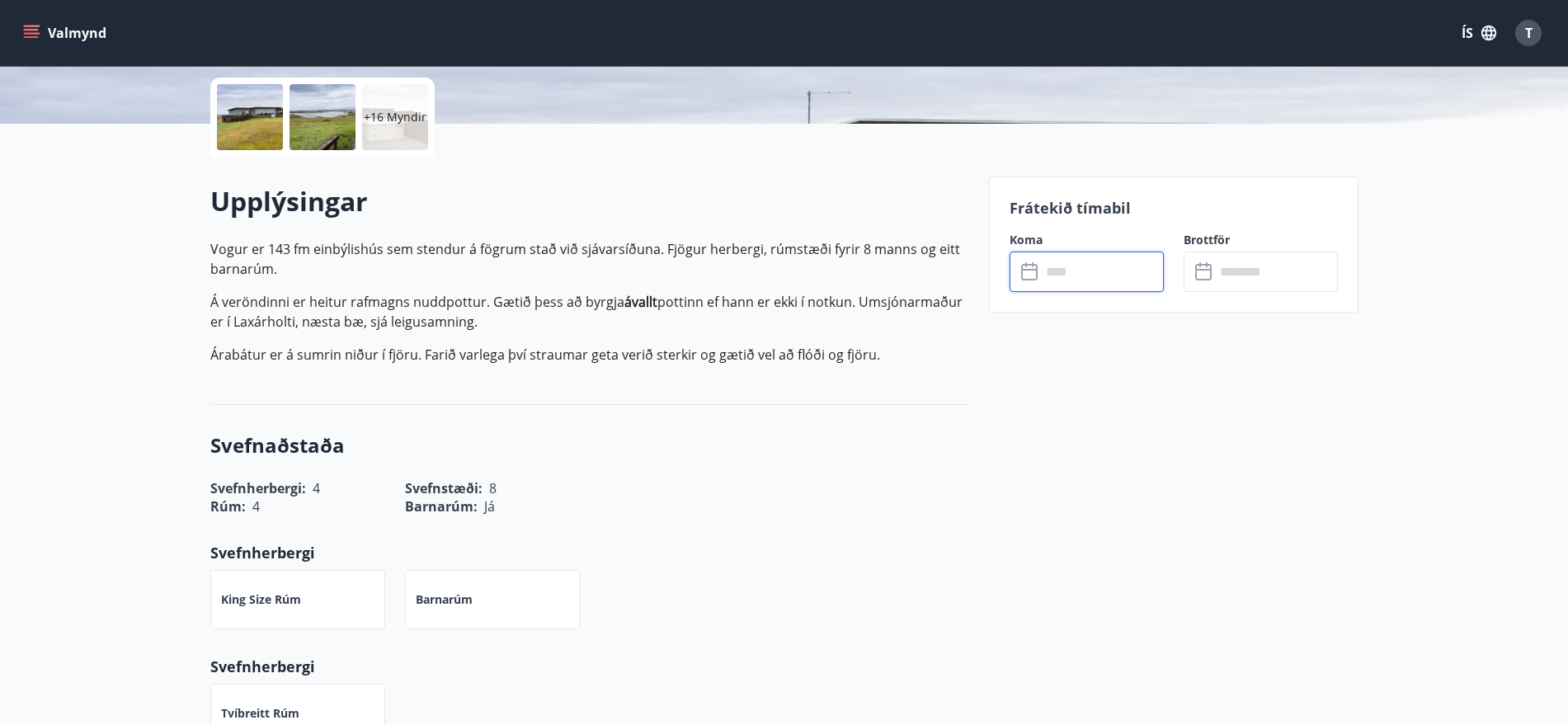 click at bounding box center [1102, 271] 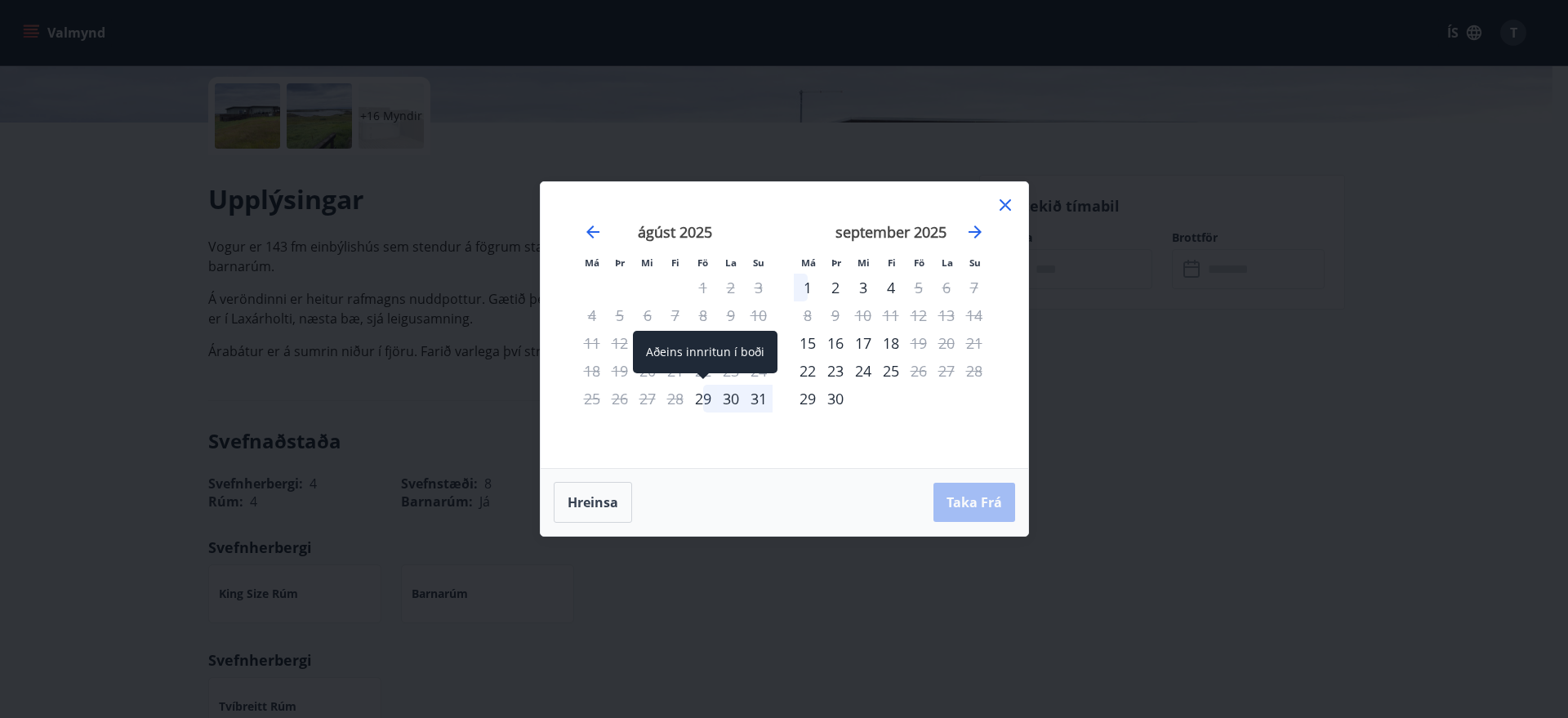 click on "29" at bounding box center (703, 399) 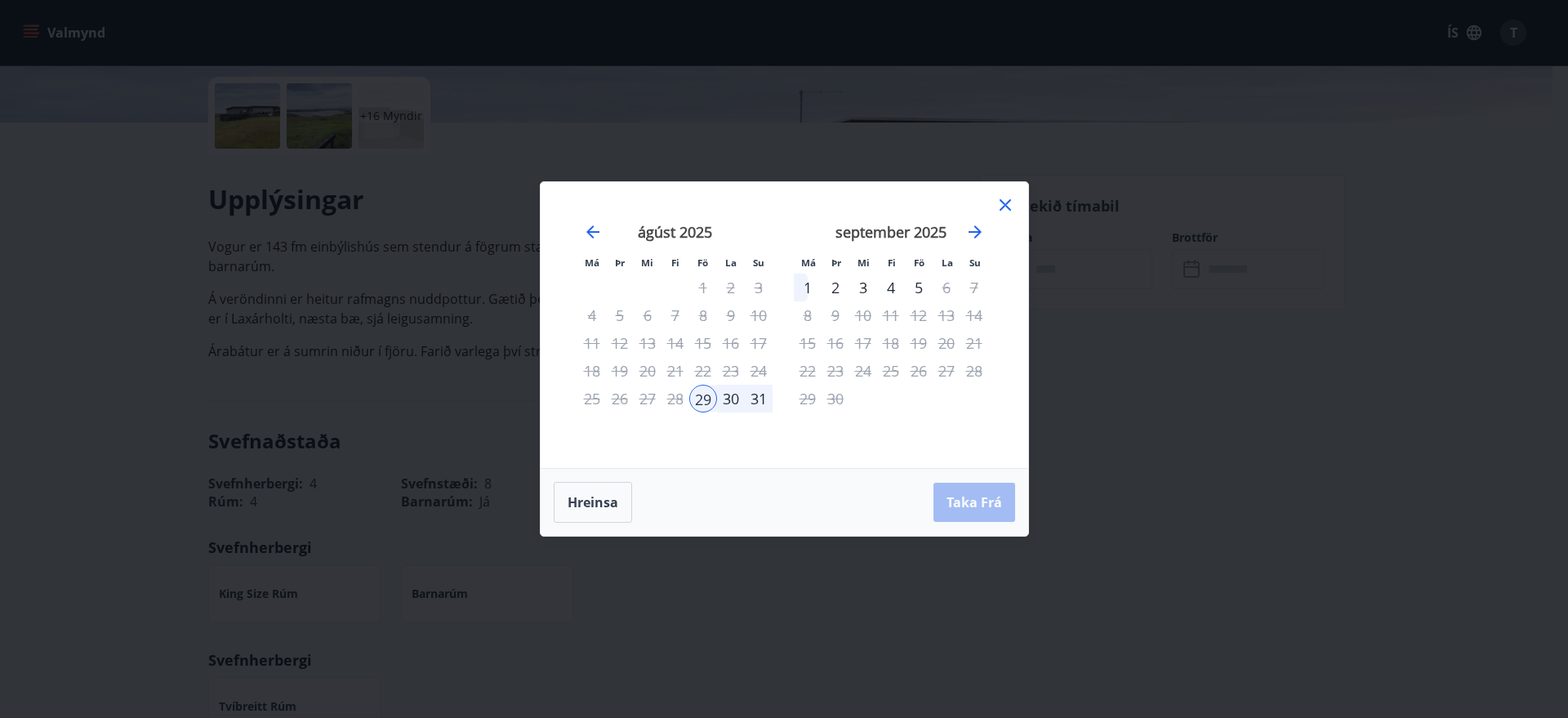 click on "30" at bounding box center [731, 399] 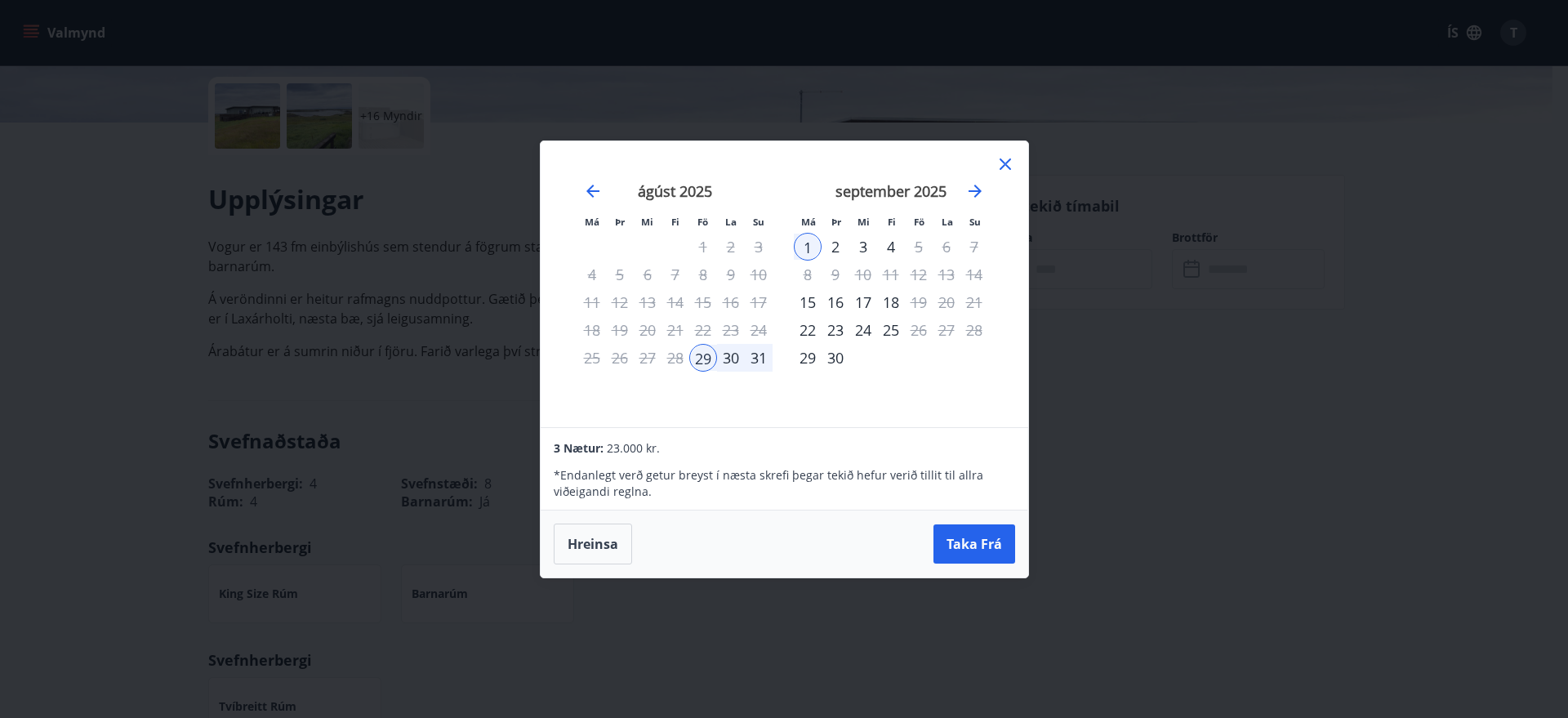 click 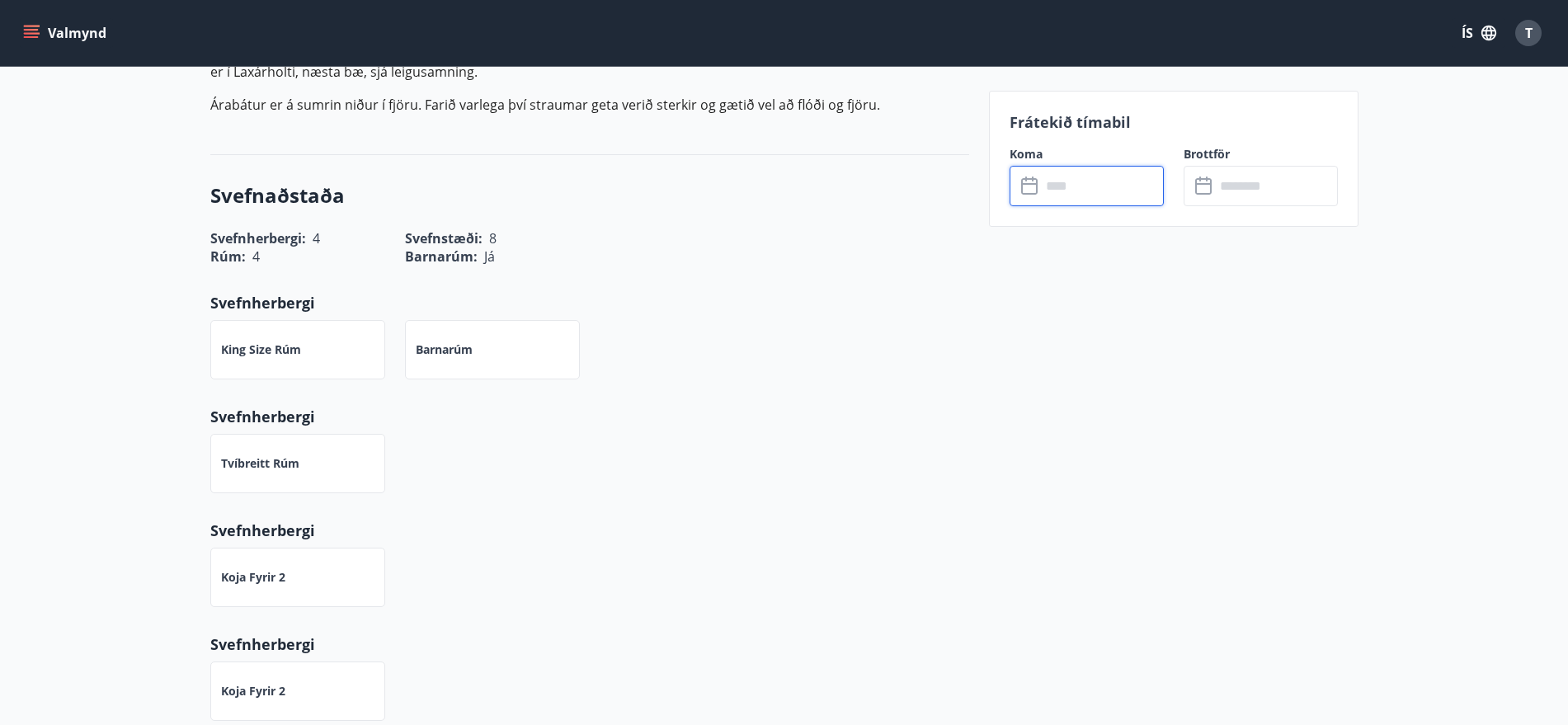 scroll, scrollTop: 660, scrollLeft: 0, axis: vertical 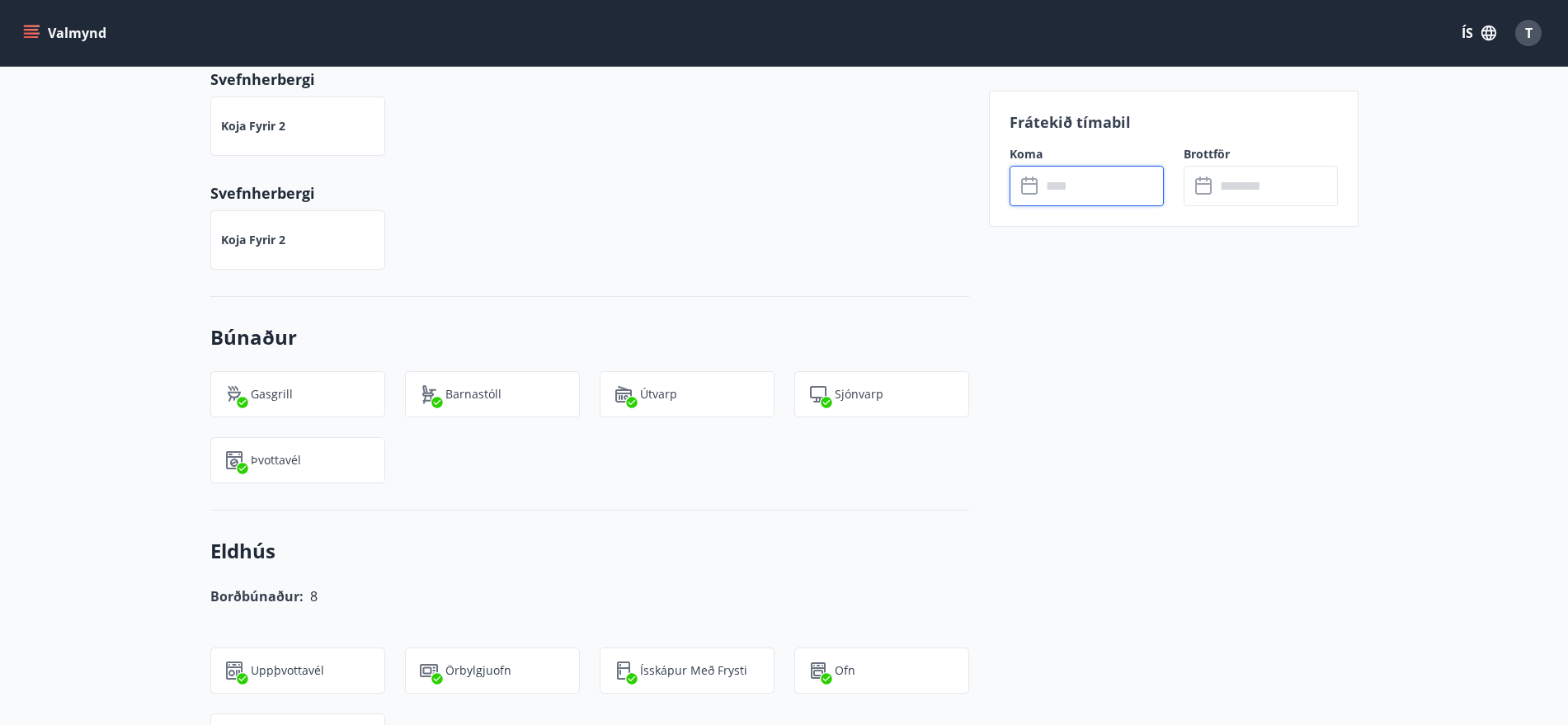 click at bounding box center [1102, 186] 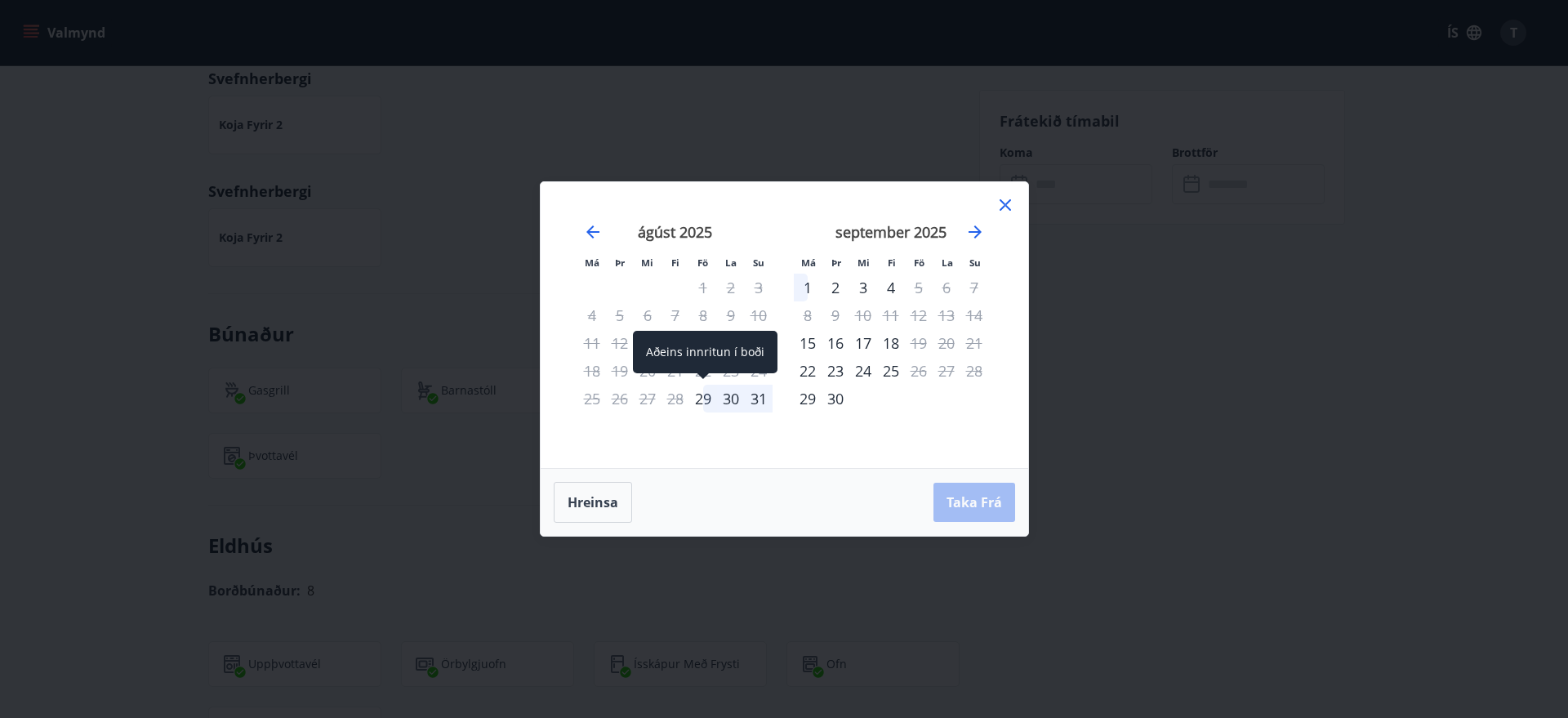 click on "29" at bounding box center [703, 399] 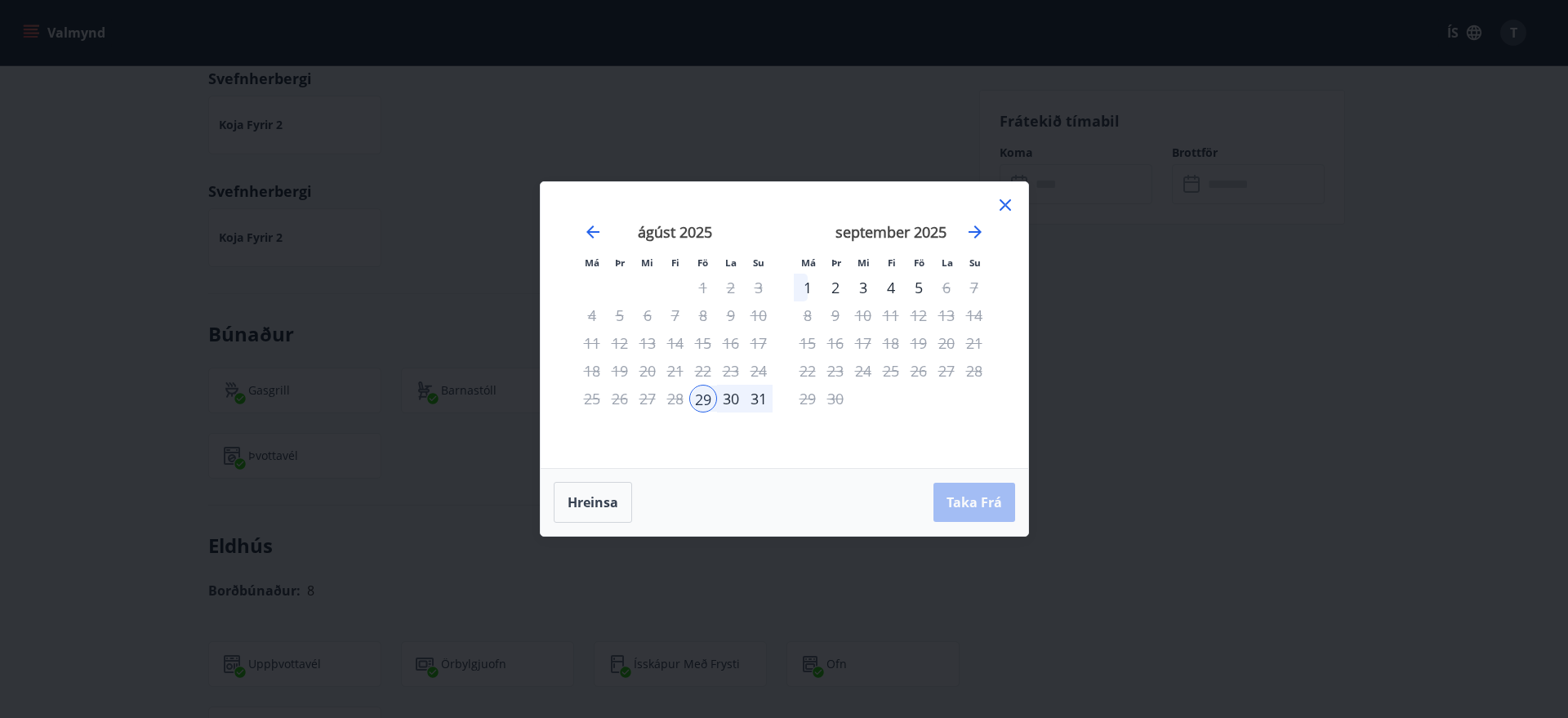 click on "30" at bounding box center [731, 399] 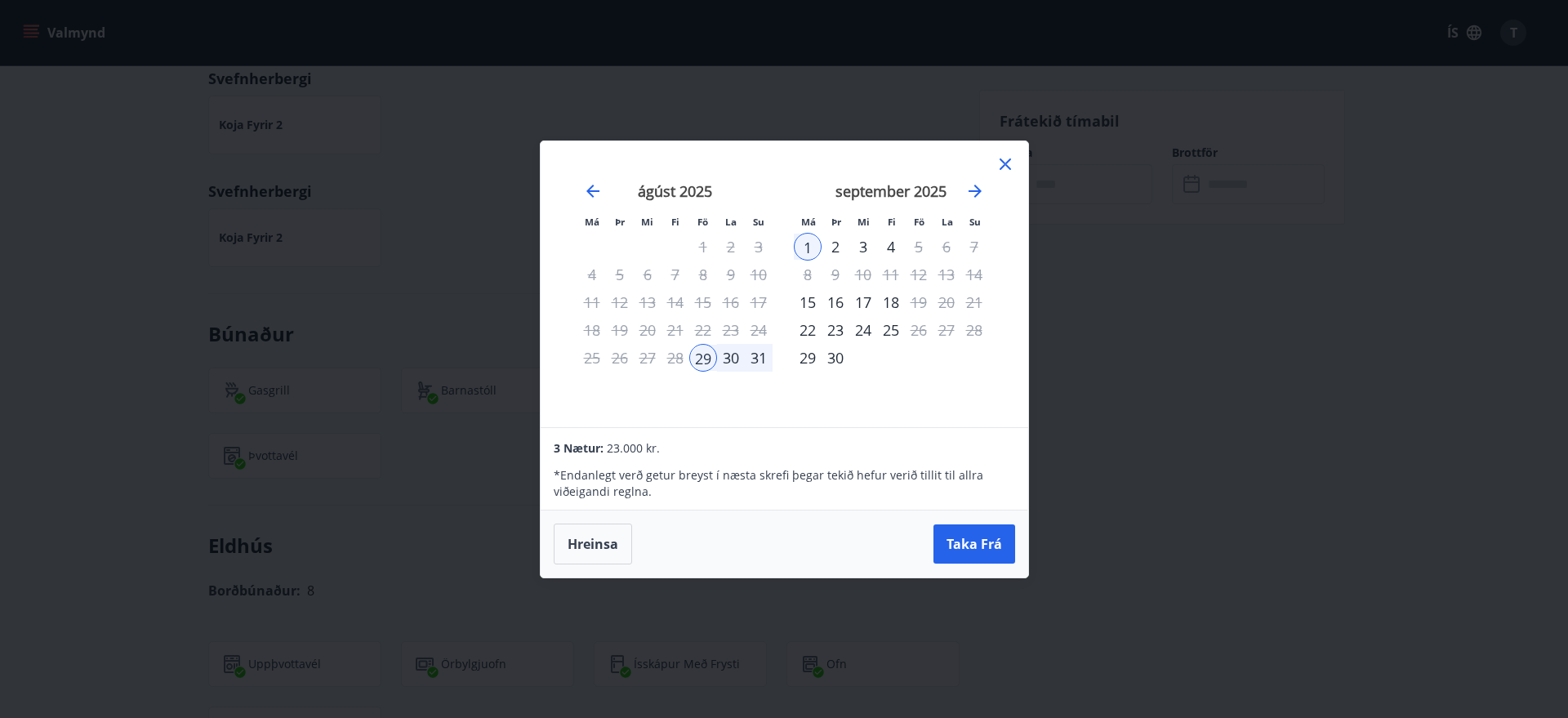 click on "30" at bounding box center [731, 358] 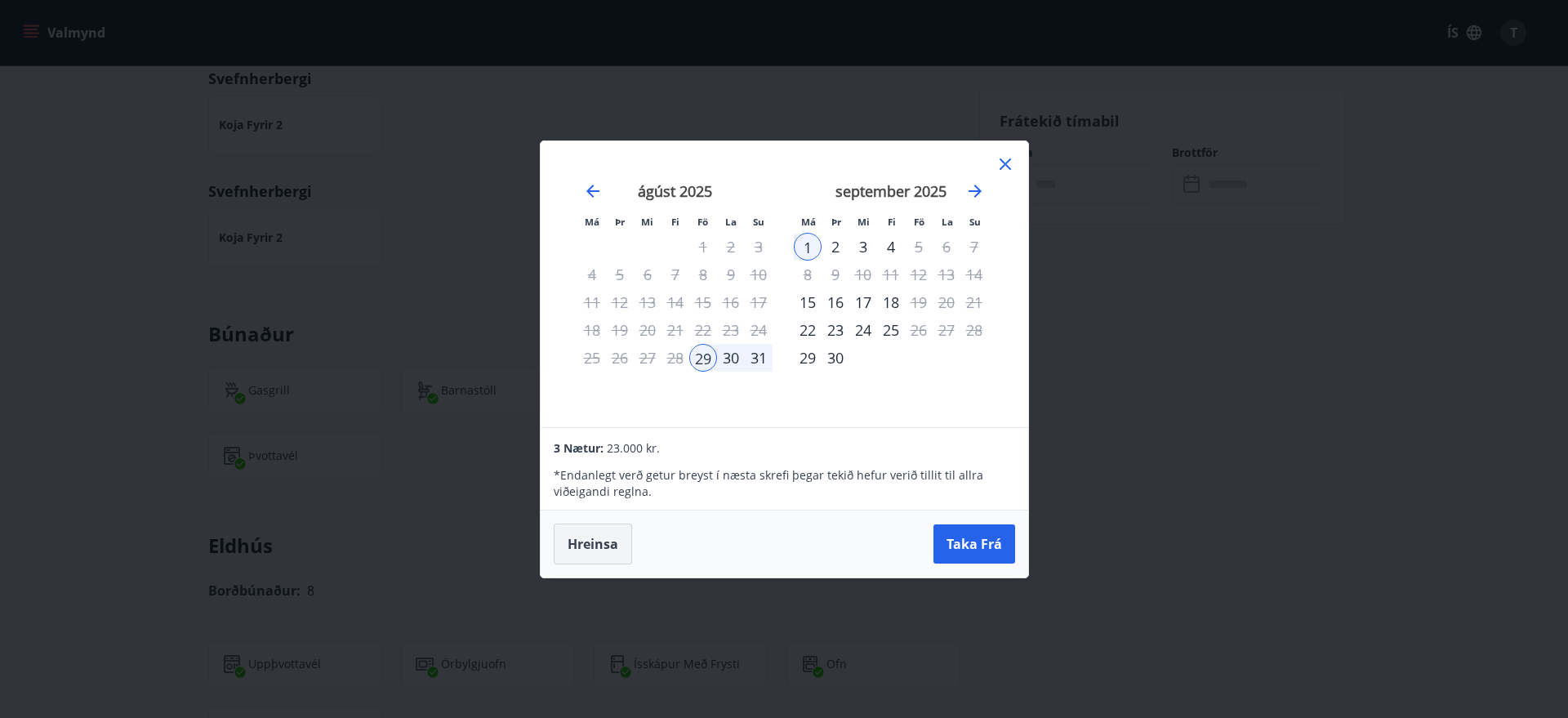 click on "Hreinsa" at bounding box center [593, 544] 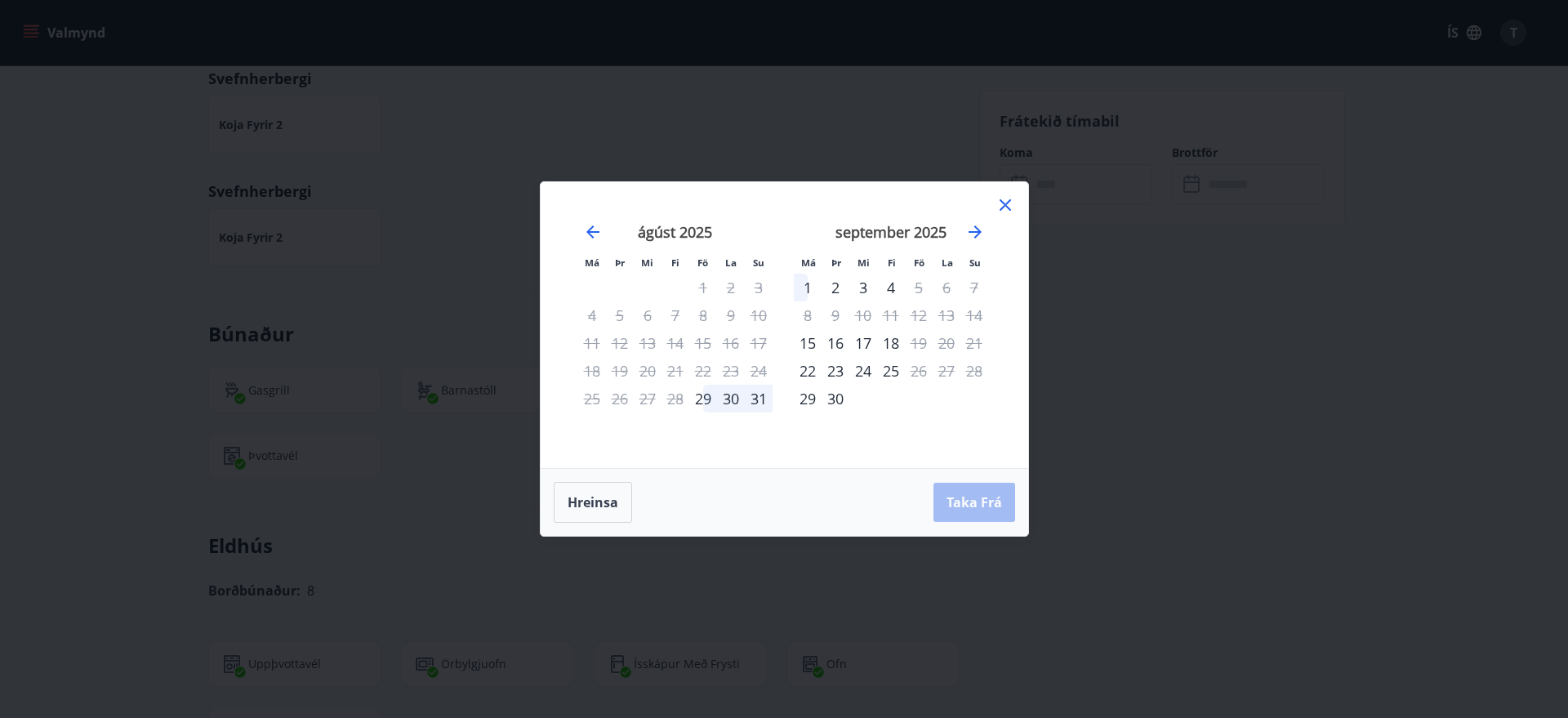 click on "1" at bounding box center (808, 288) 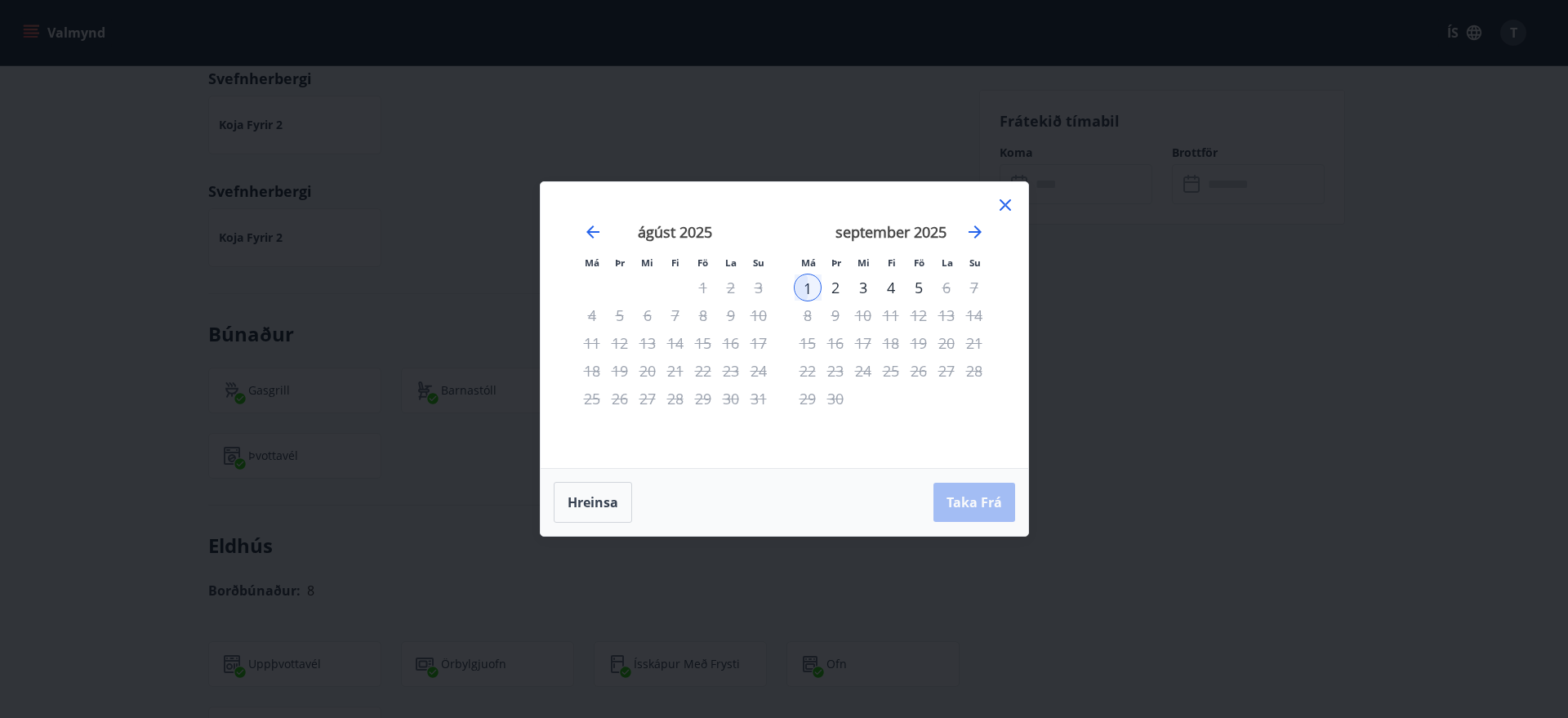 click on "2" at bounding box center (835, 288) 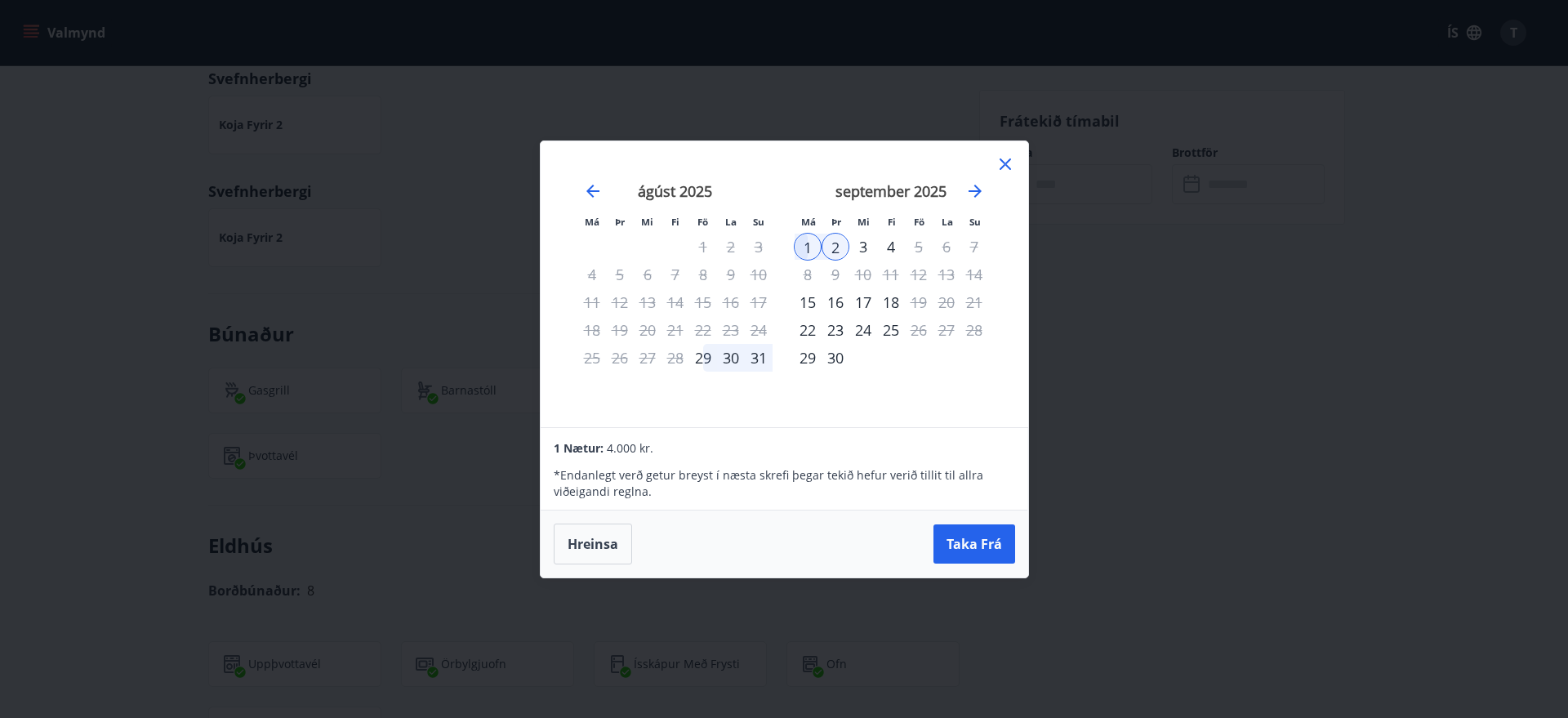 click on "3" at bounding box center (863, 247) 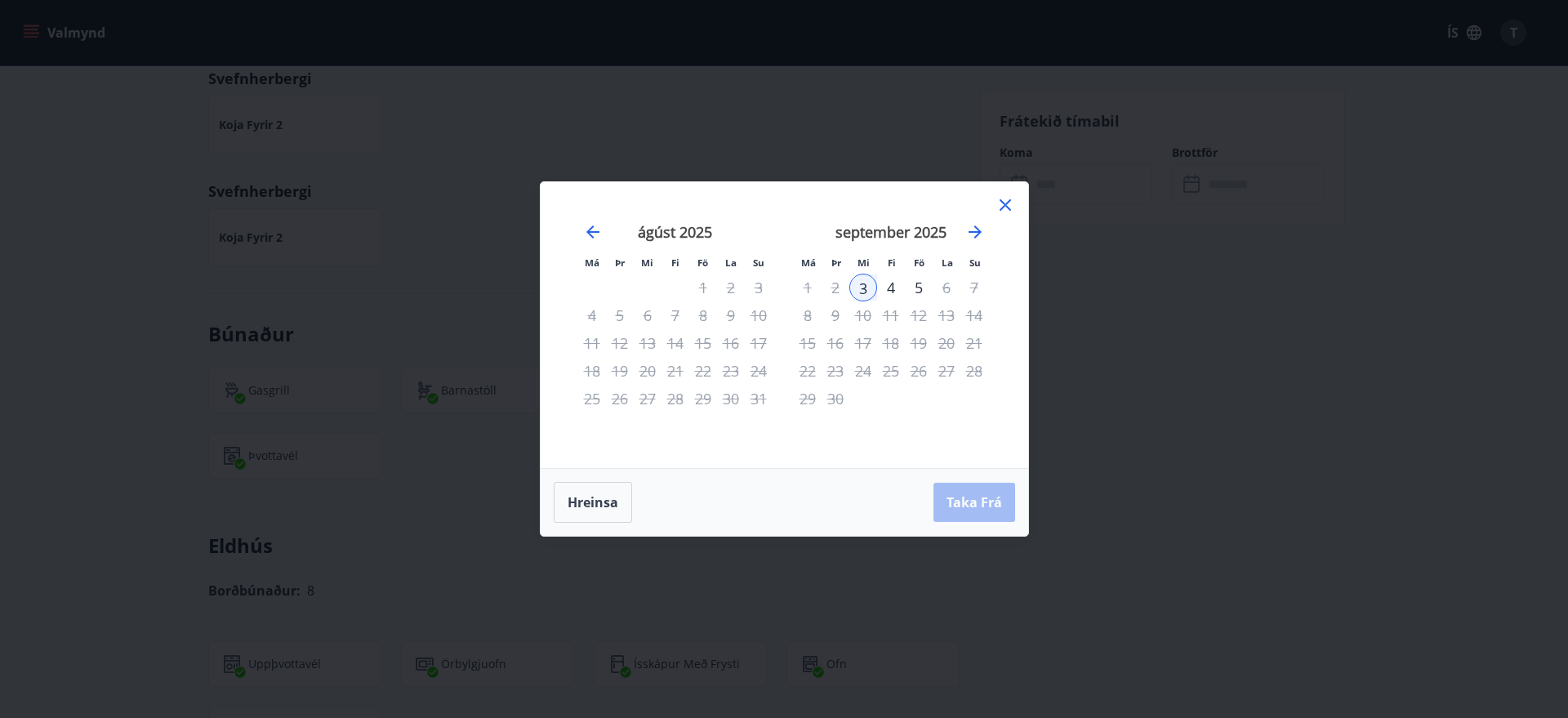 click on "4" at bounding box center (891, 288) 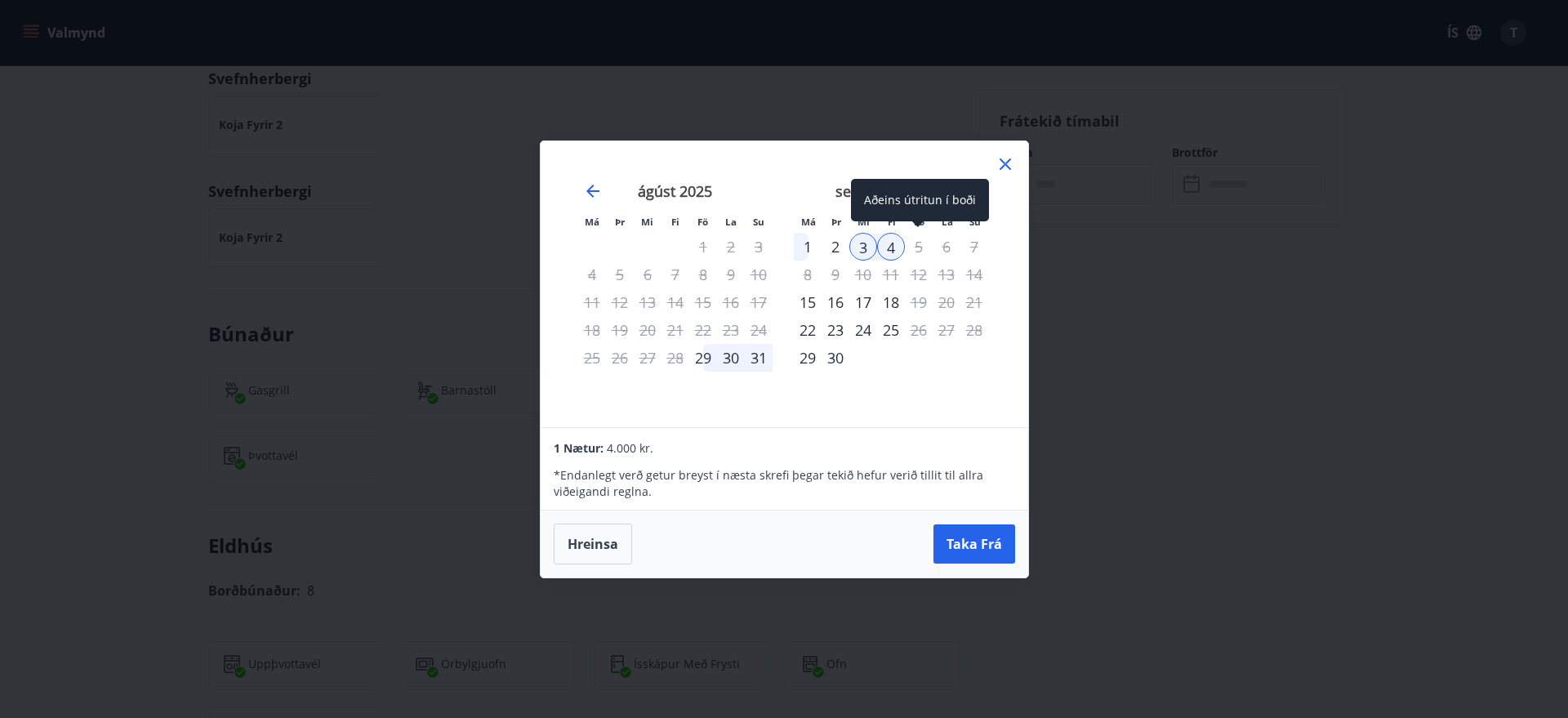 click on "5" at bounding box center [919, 247] 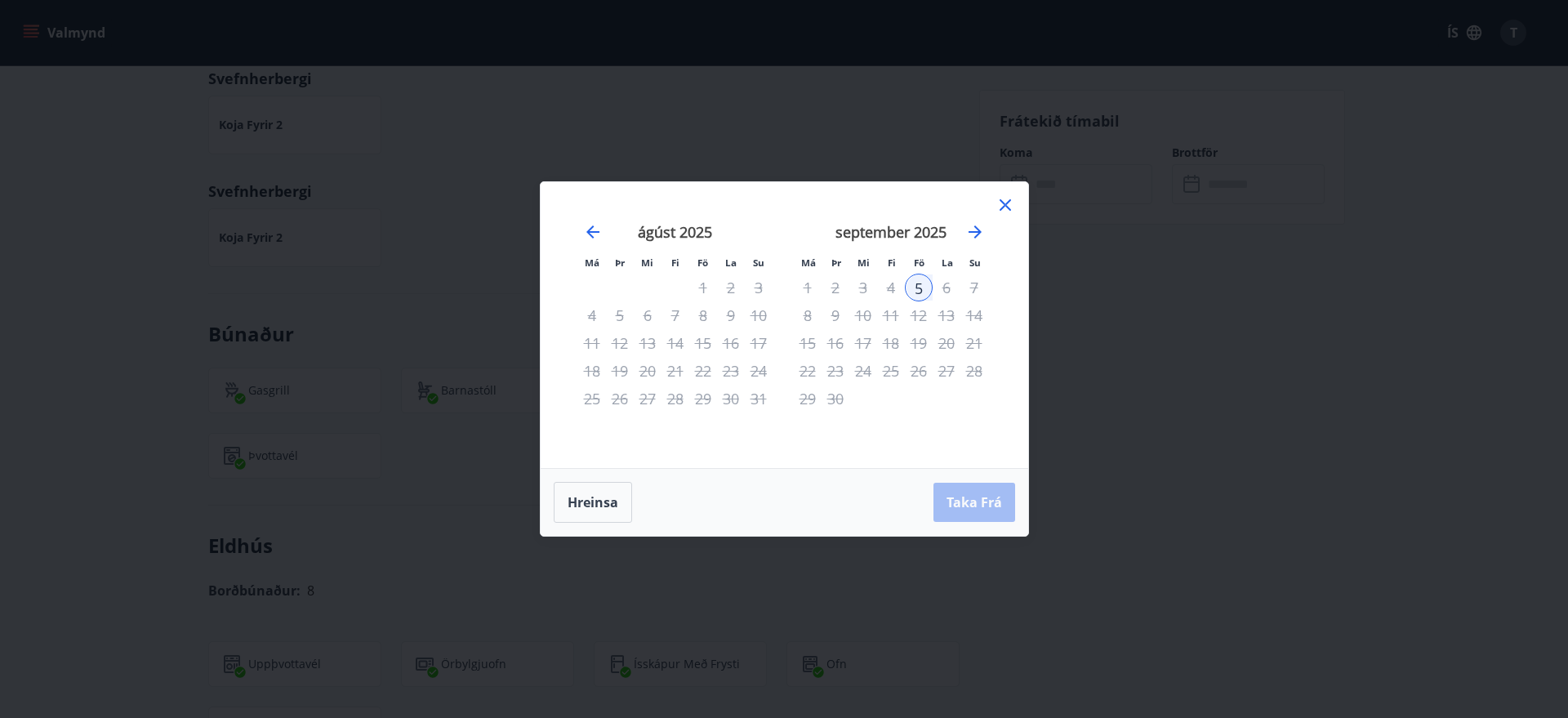 click on "4" at bounding box center [891, 288] 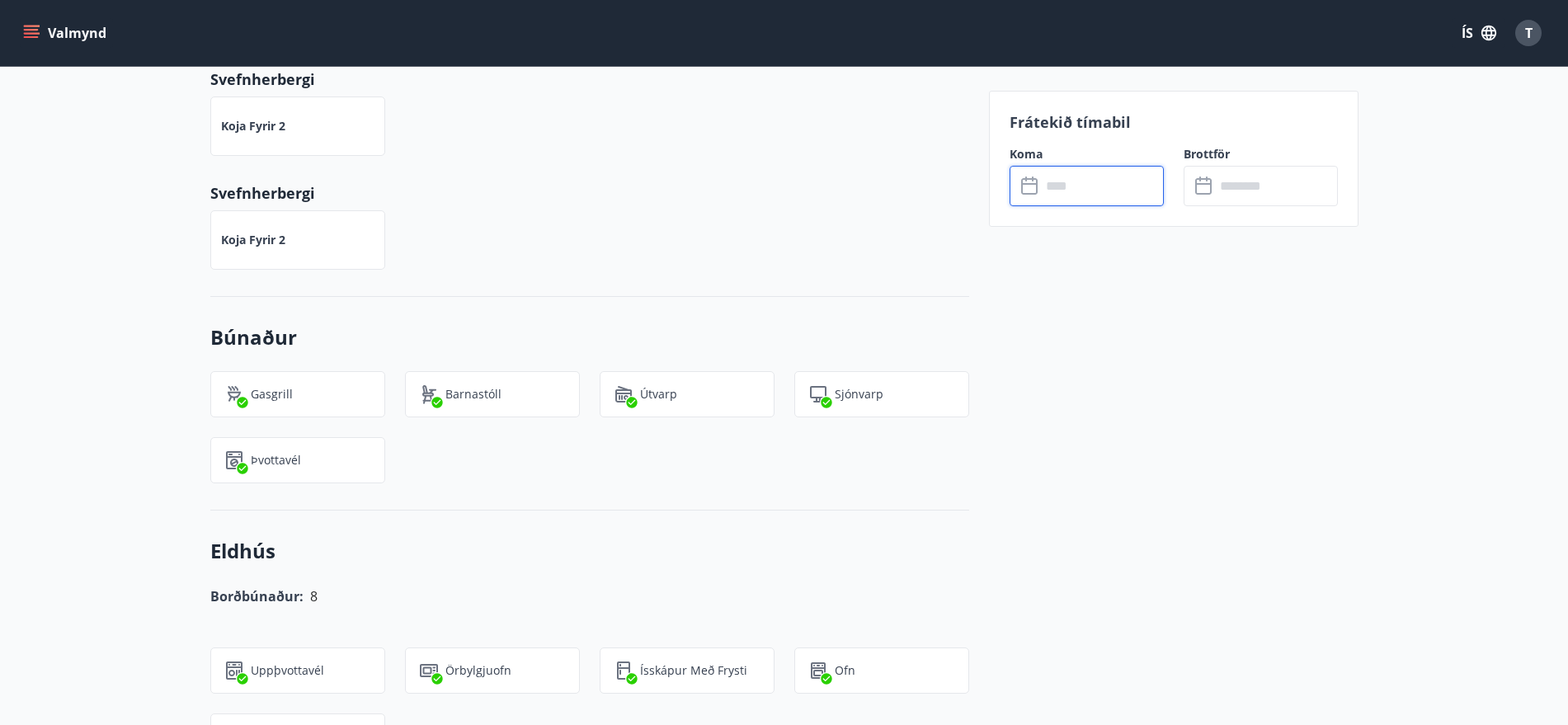 click at bounding box center [1102, 186] 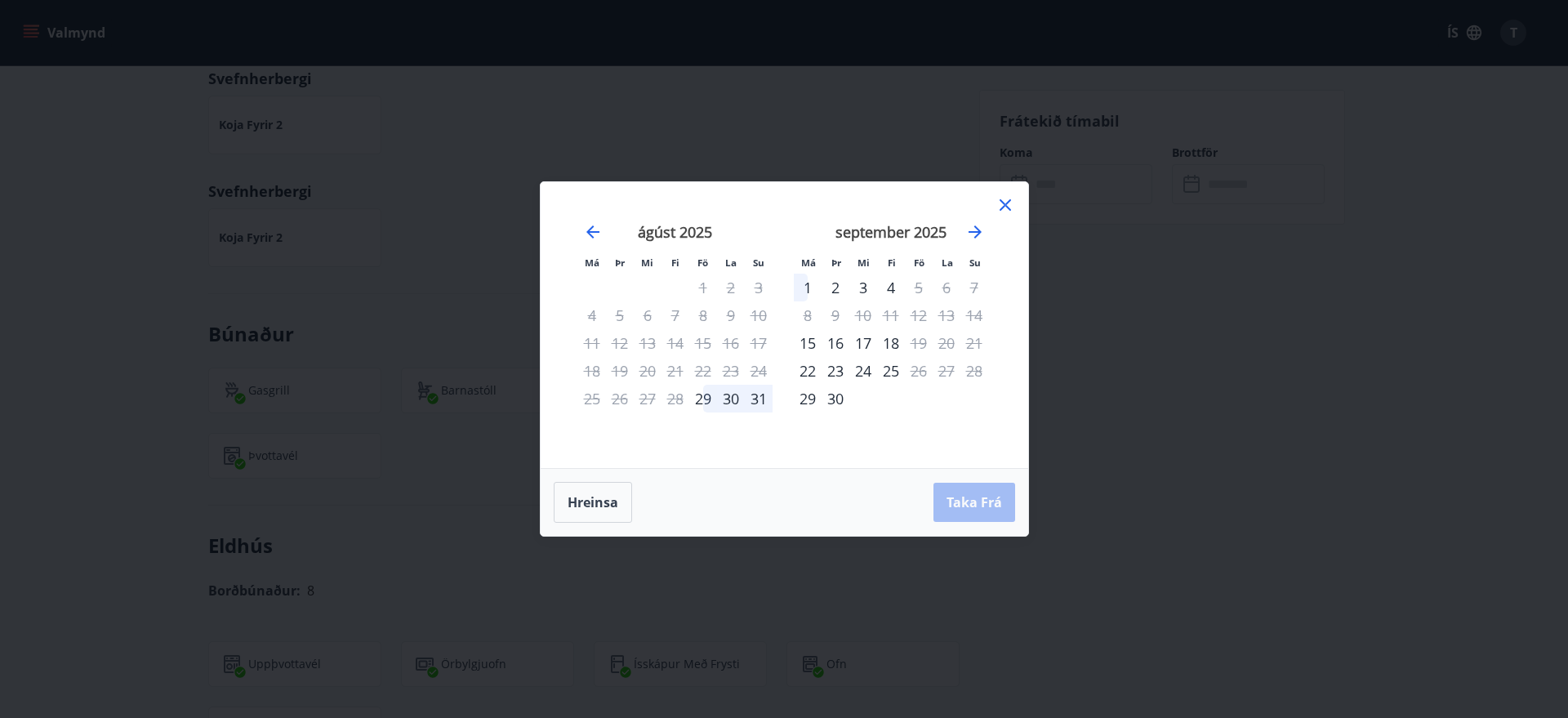 click on "1" at bounding box center [808, 288] 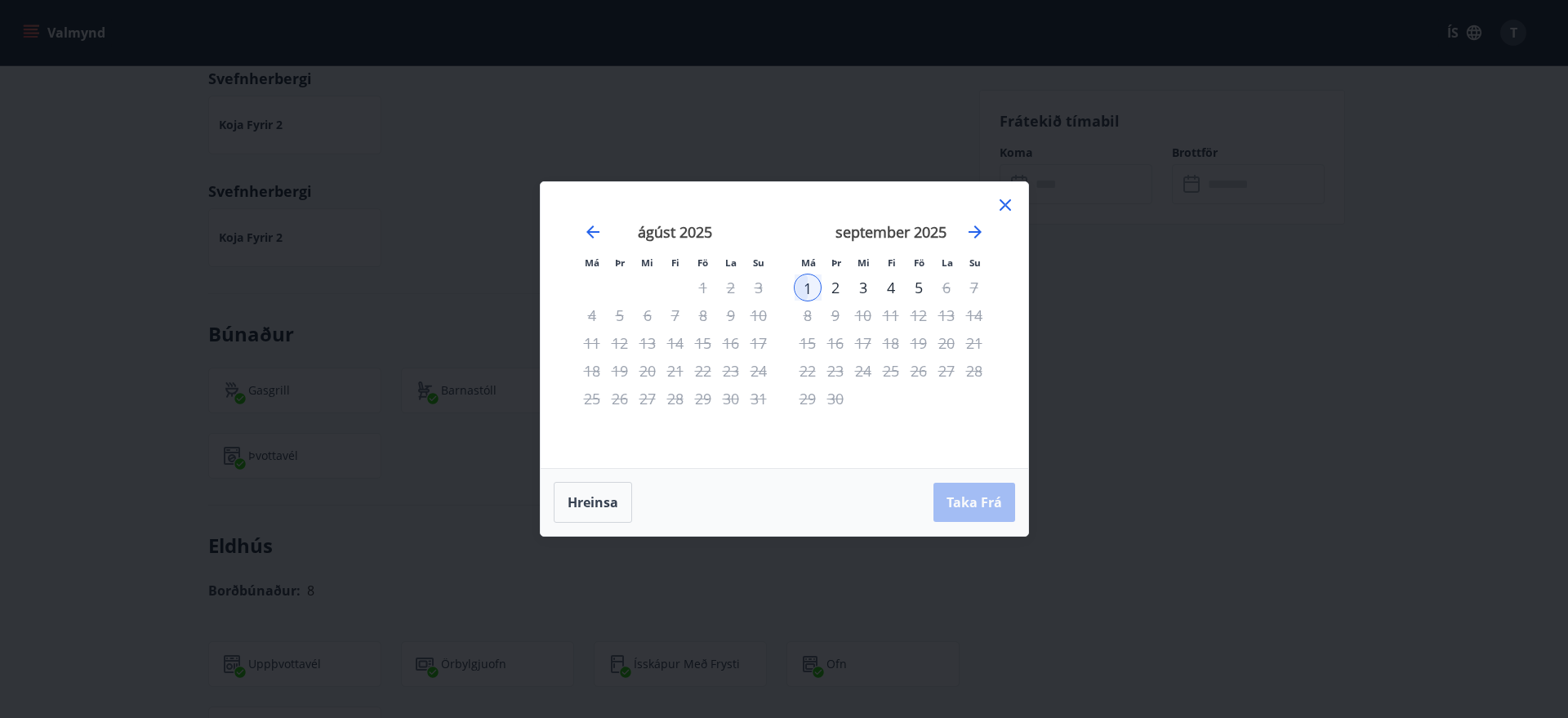 click on "3" at bounding box center [863, 288] 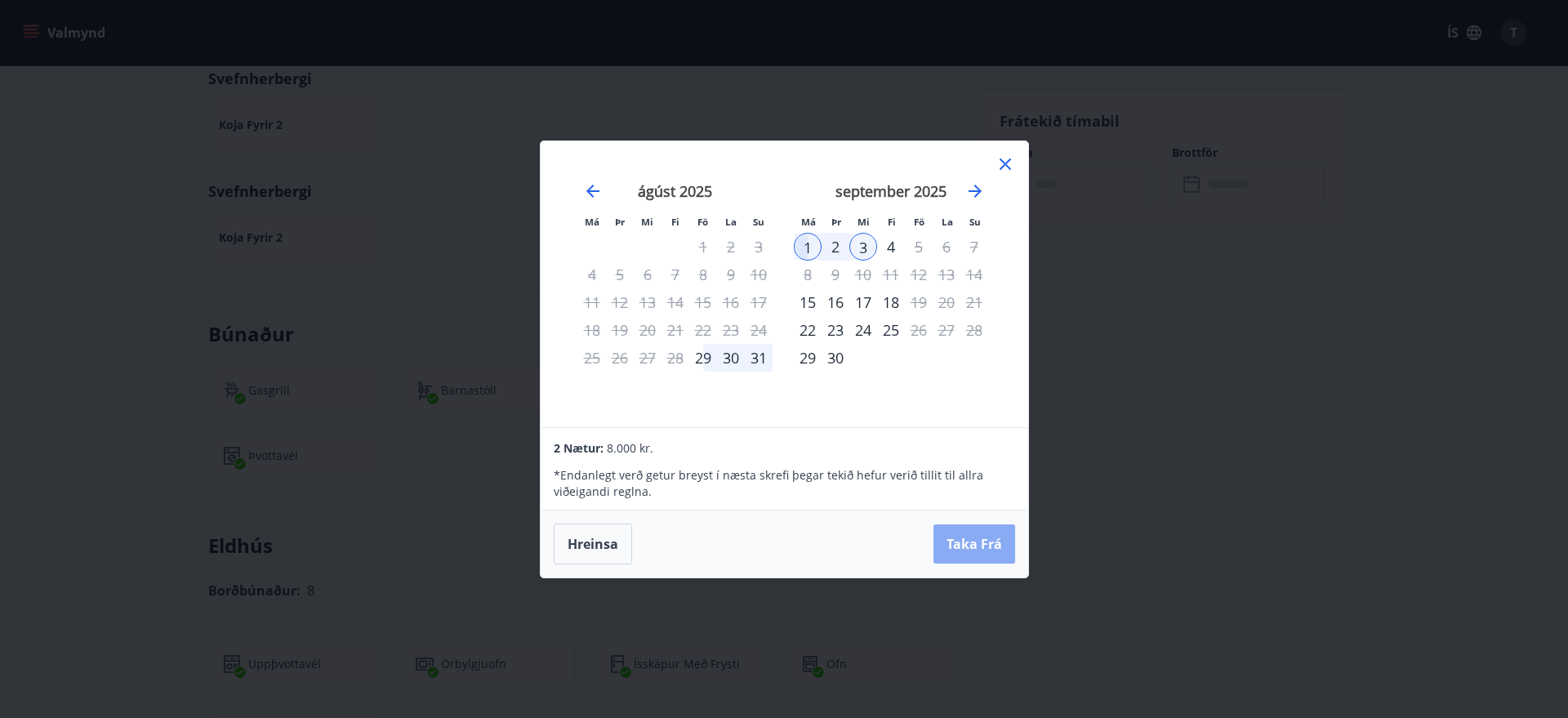 click on "Taka Frá" at bounding box center [974, 544] 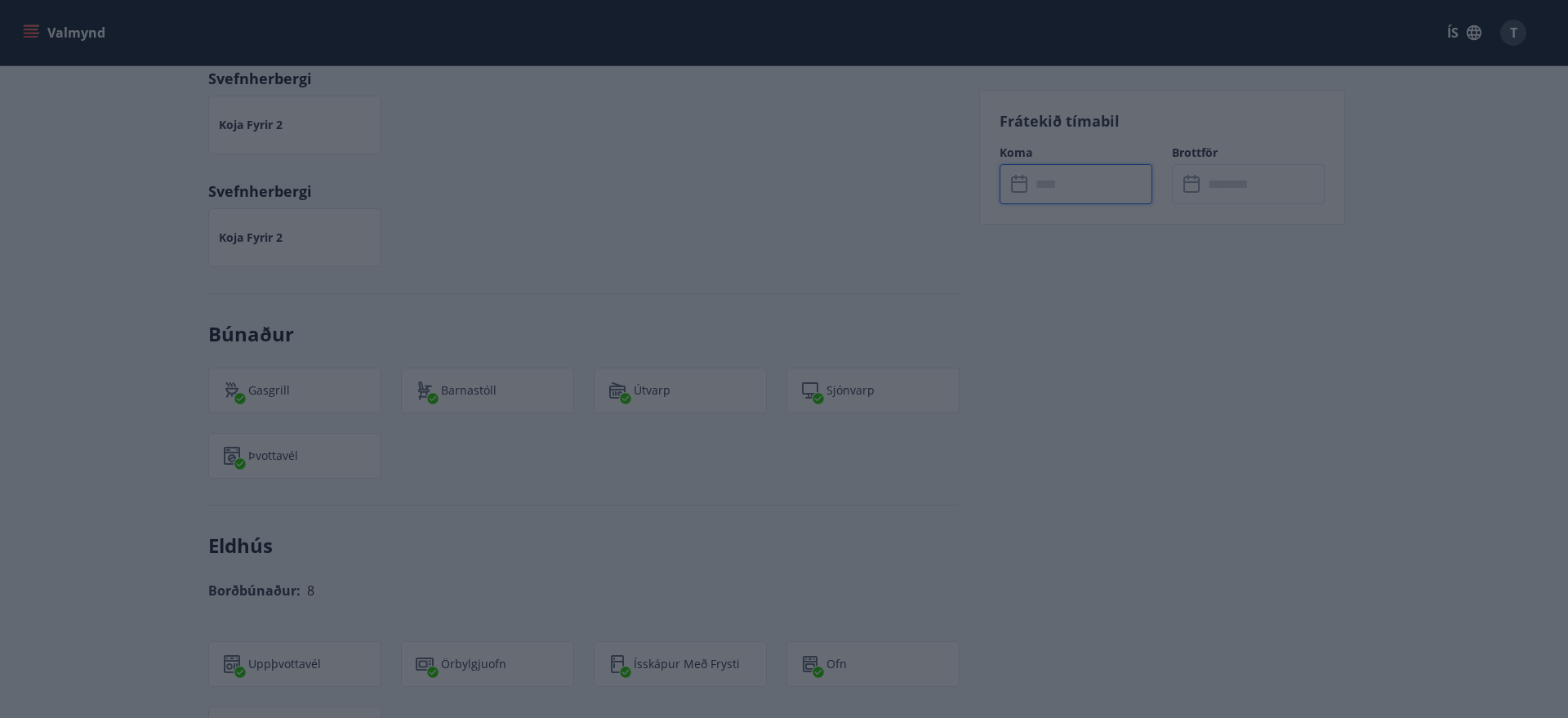 type on "******" 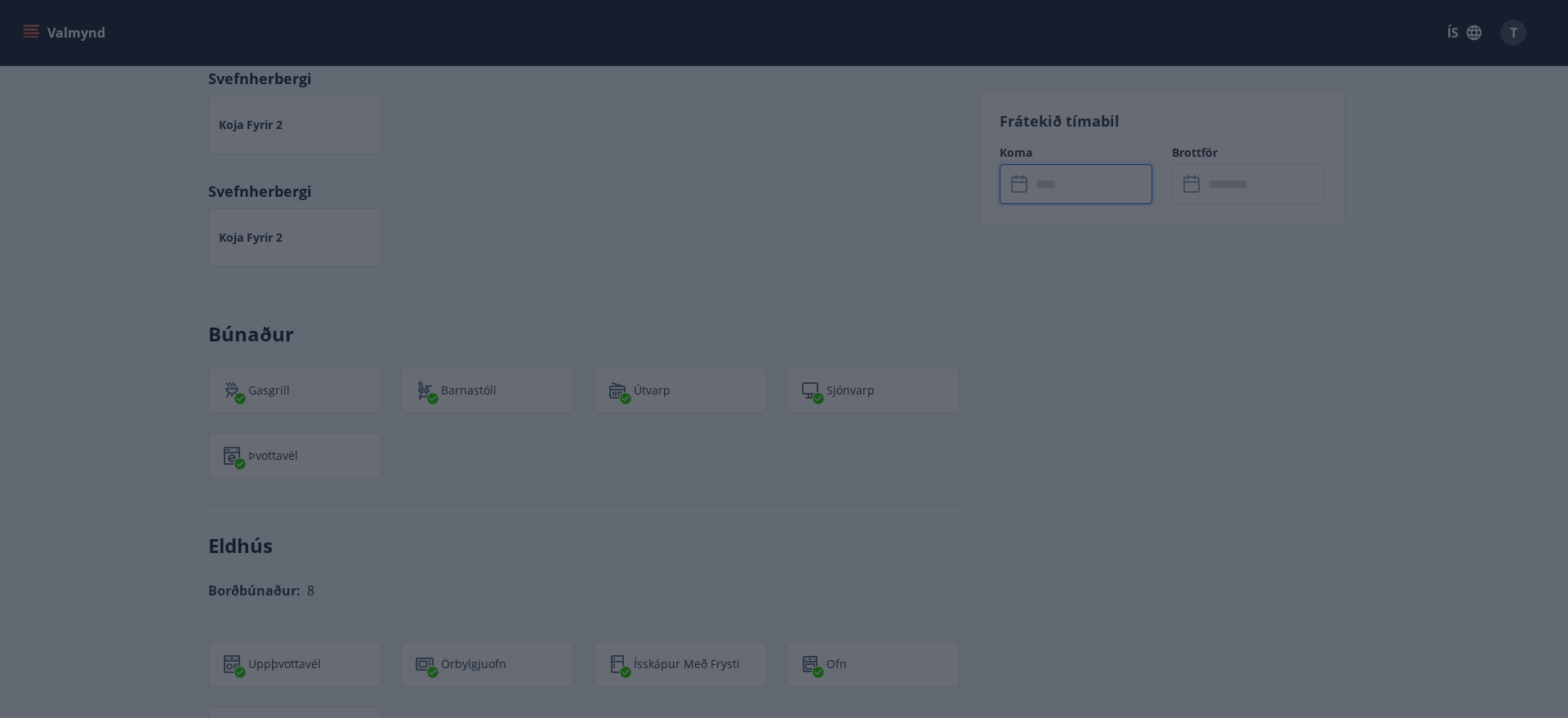 type on "******" 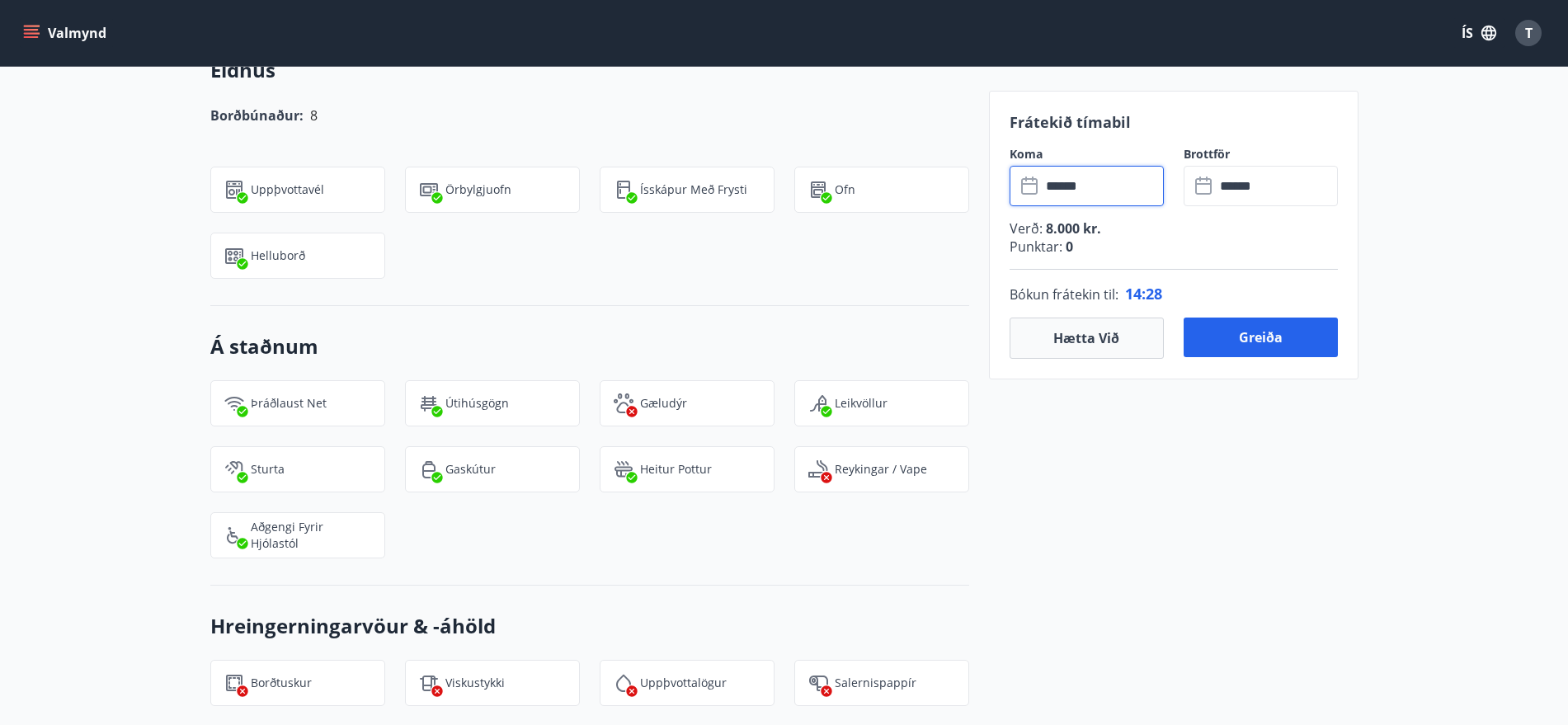 scroll, scrollTop: 1567, scrollLeft: 0, axis: vertical 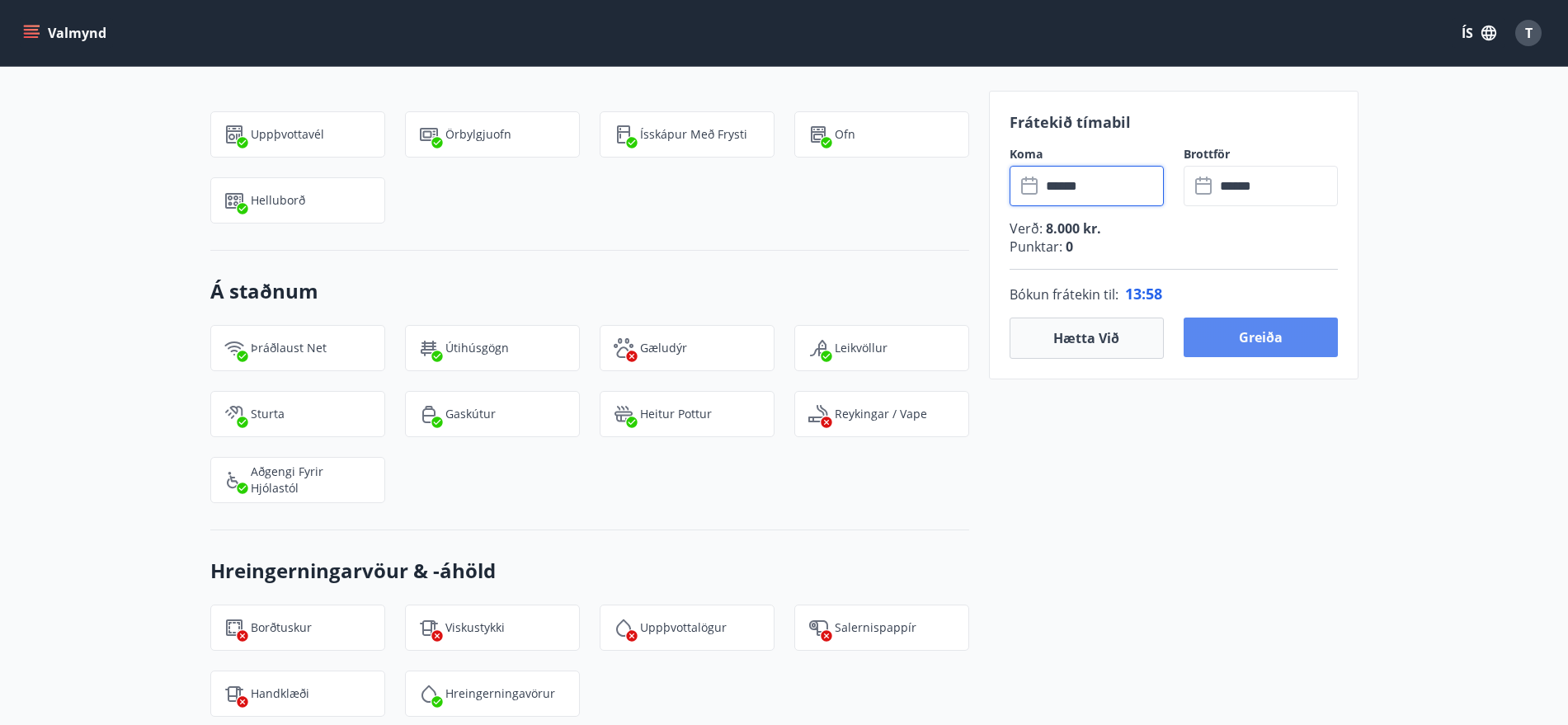 click on "Greiða" at bounding box center (1260, 337) 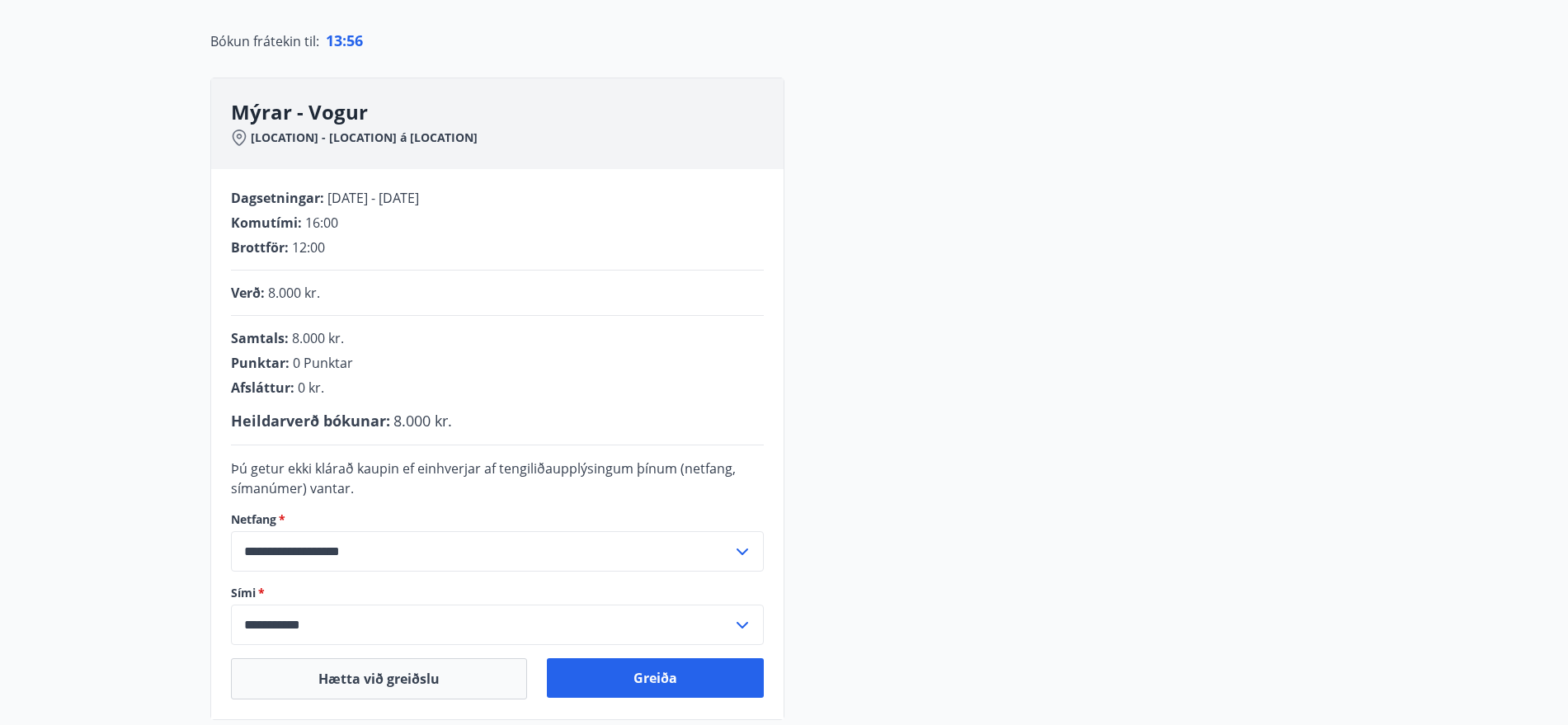 scroll, scrollTop: 366, scrollLeft: 0, axis: vertical 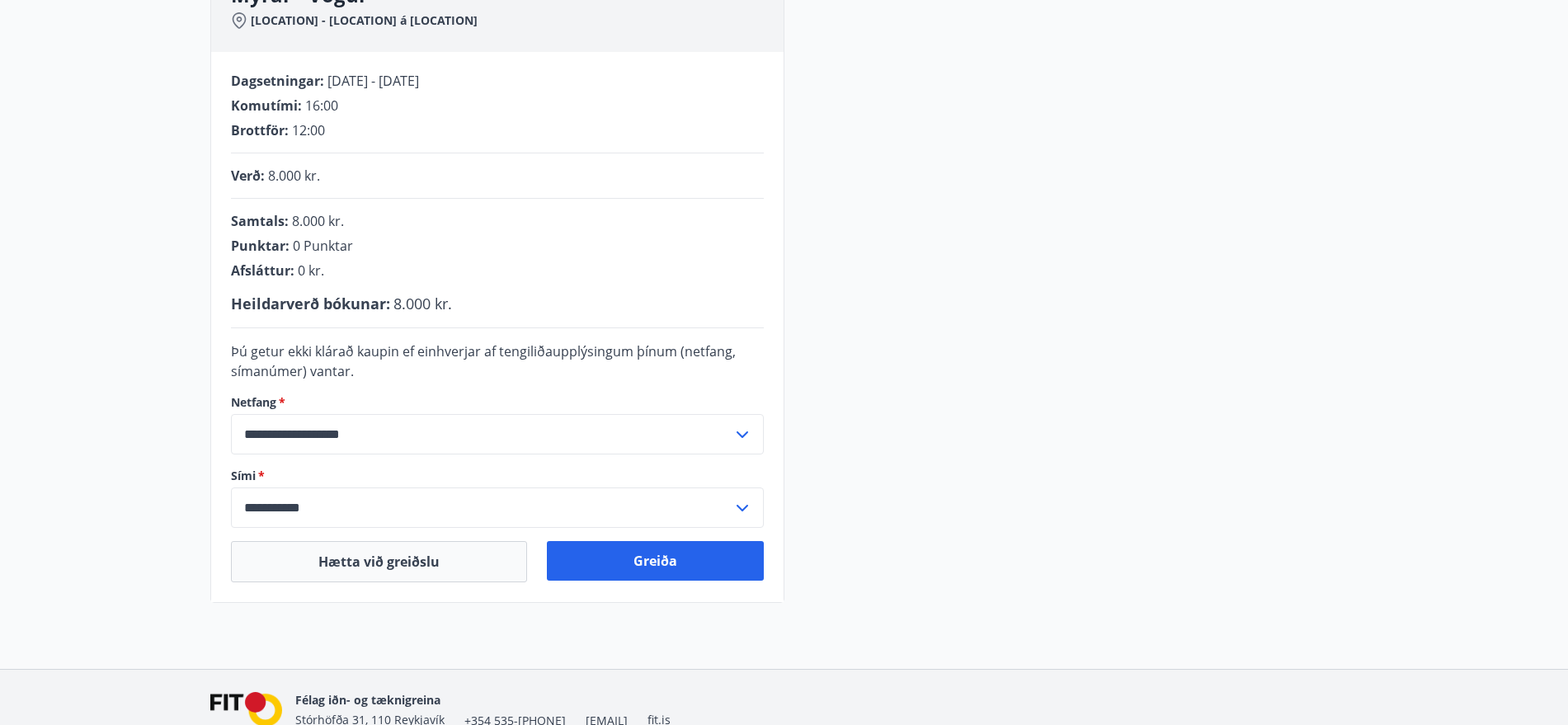click on "**********" at bounding box center [784, 281] 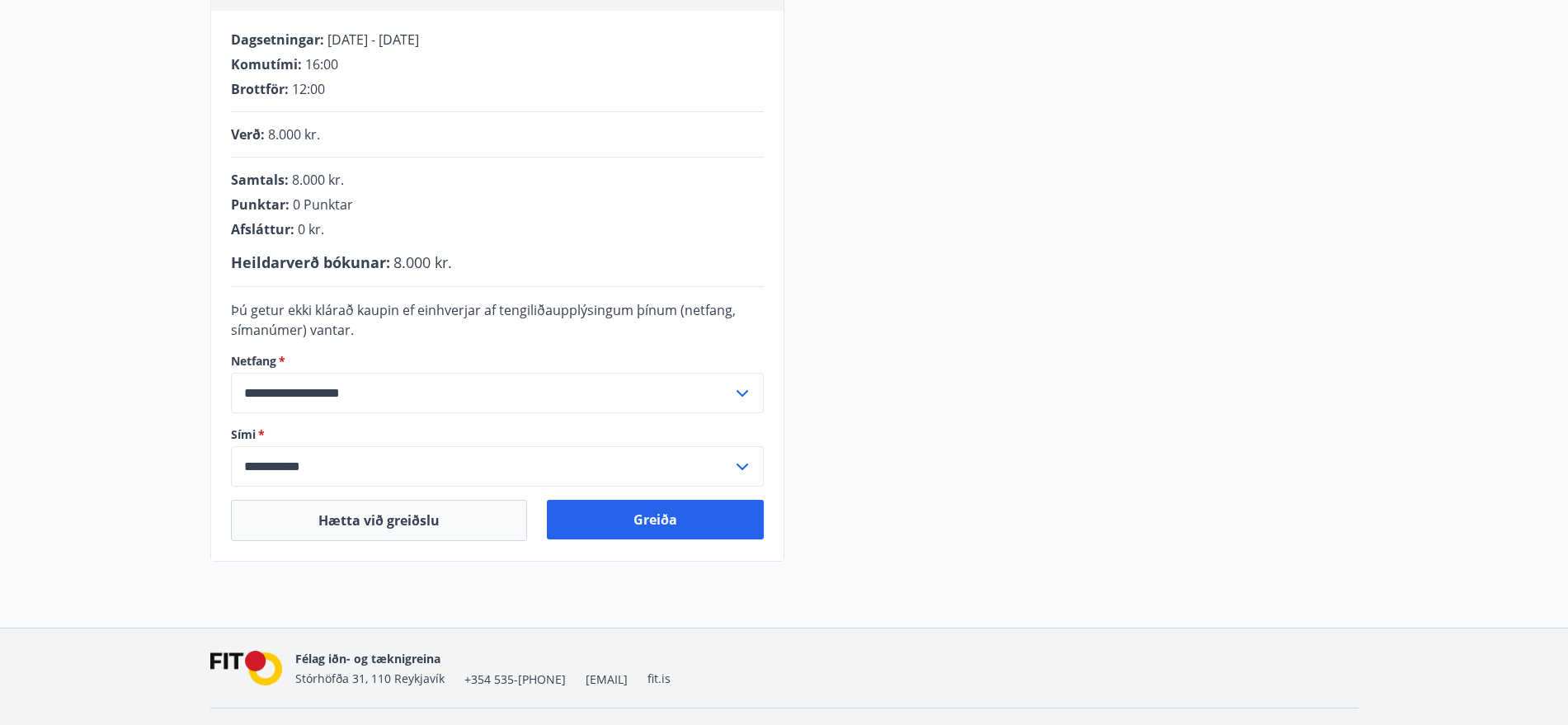 scroll, scrollTop: 366, scrollLeft: 0, axis: vertical 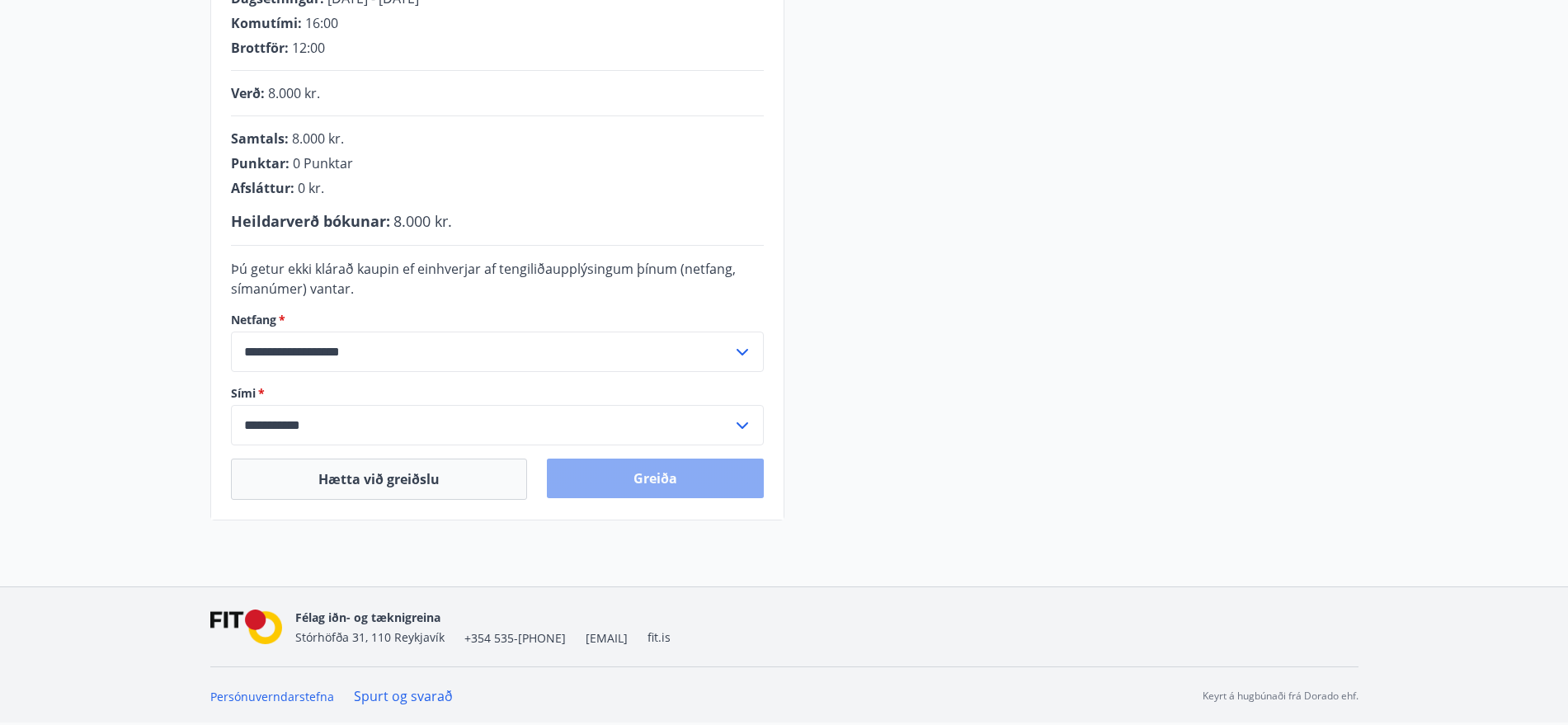 click on "Greiða" at bounding box center [655, 478] 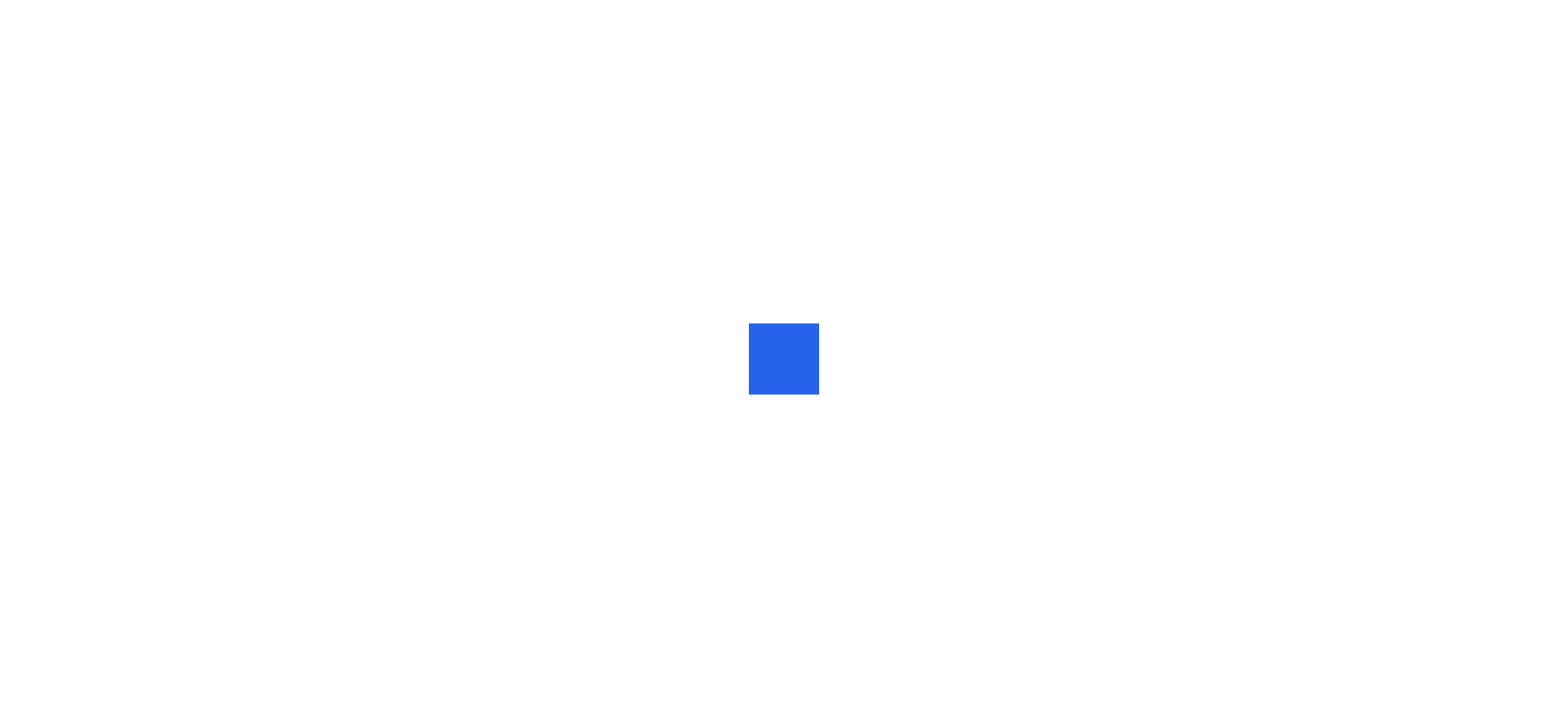 scroll, scrollTop: 0, scrollLeft: 0, axis: both 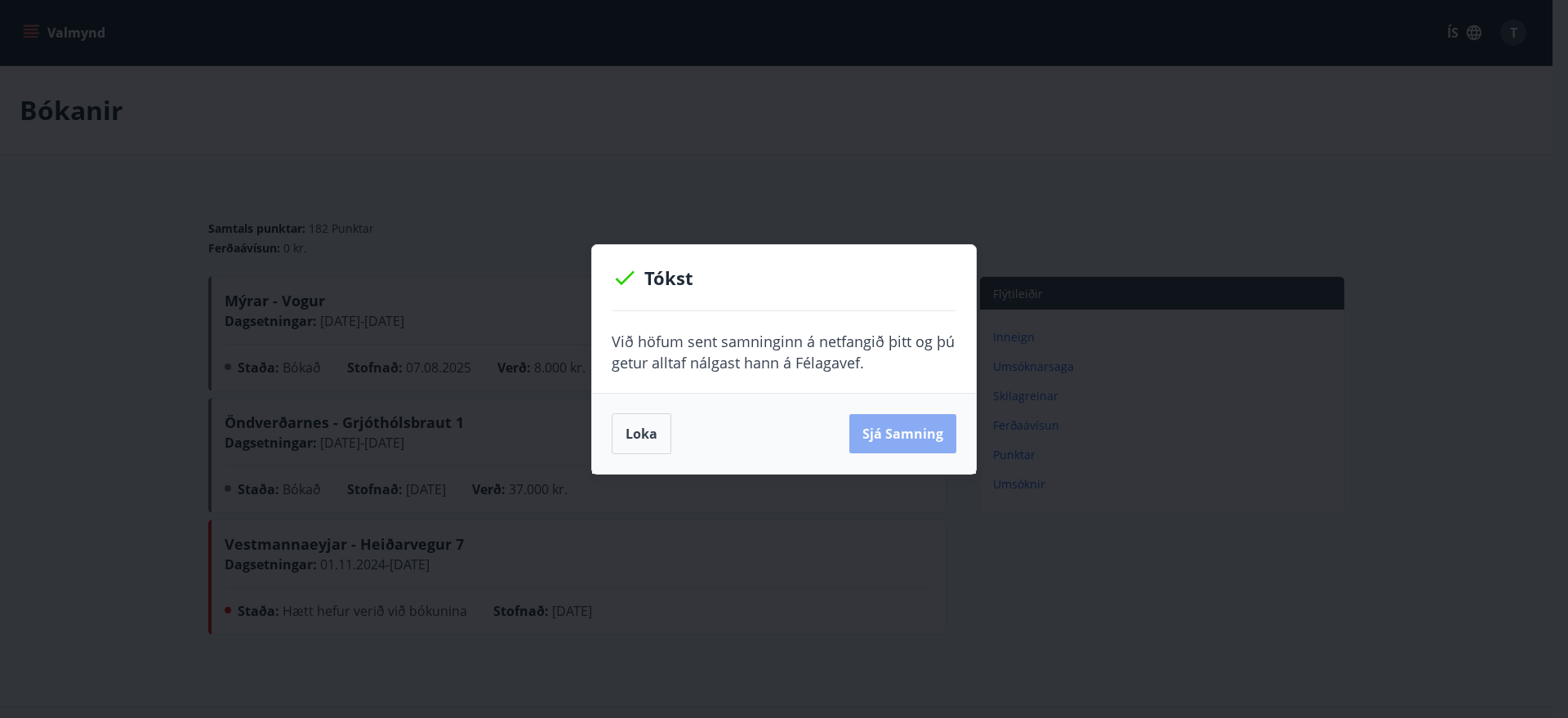 click on "Sjá samning" at bounding box center [902, 434] 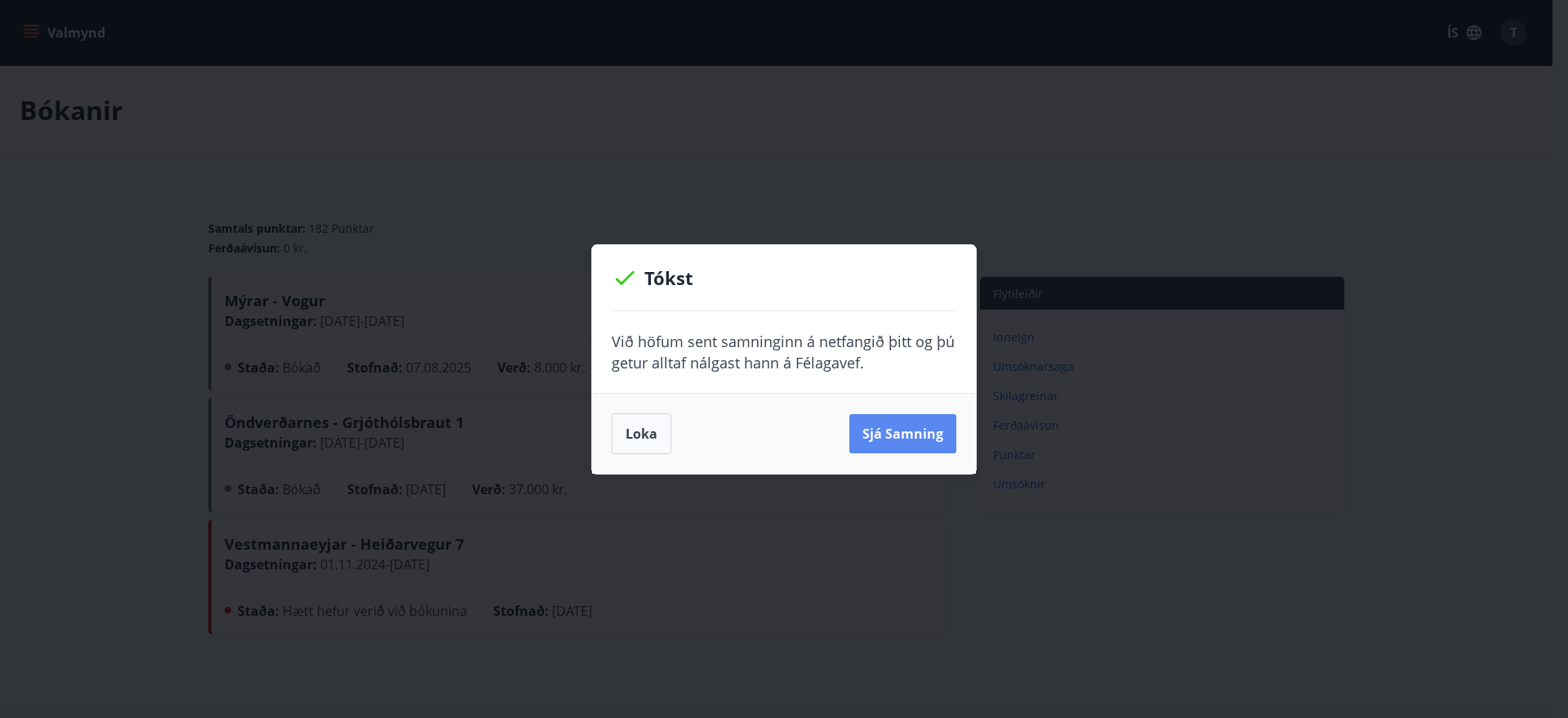 click on "Sjá samning" at bounding box center (902, 434) 